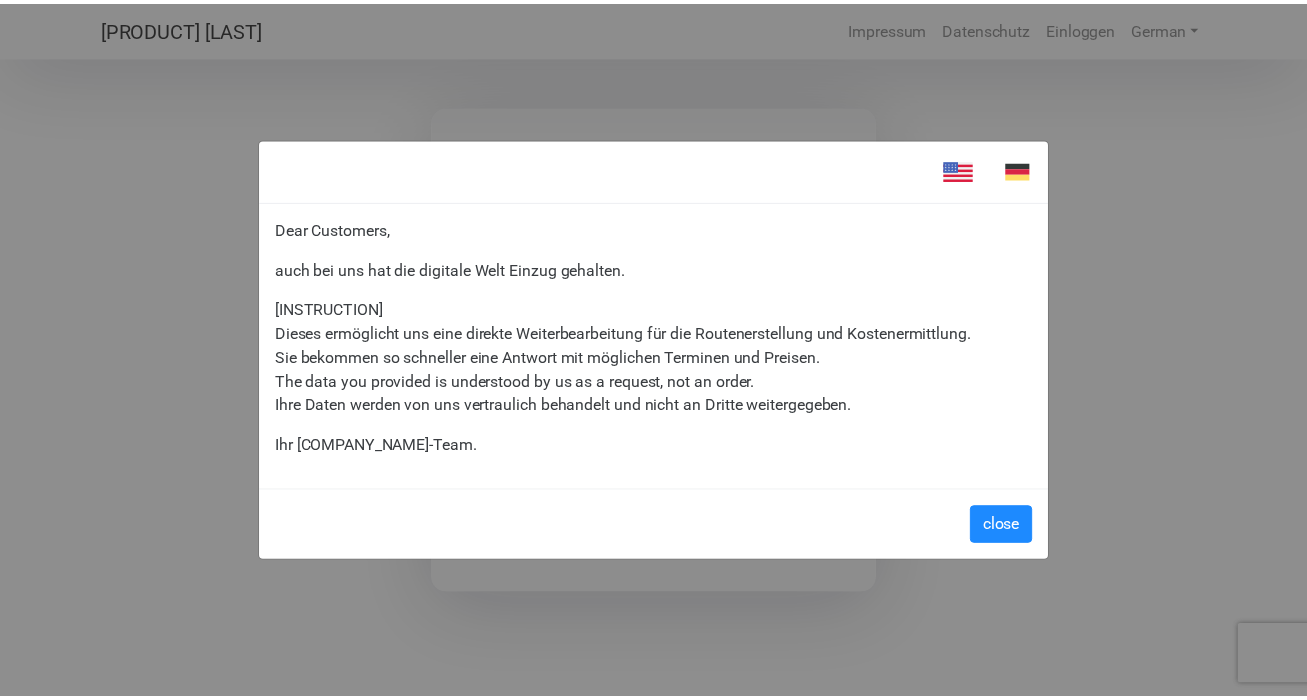 scroll, scrollTop: 0, scrollLeft: 0, axis: both 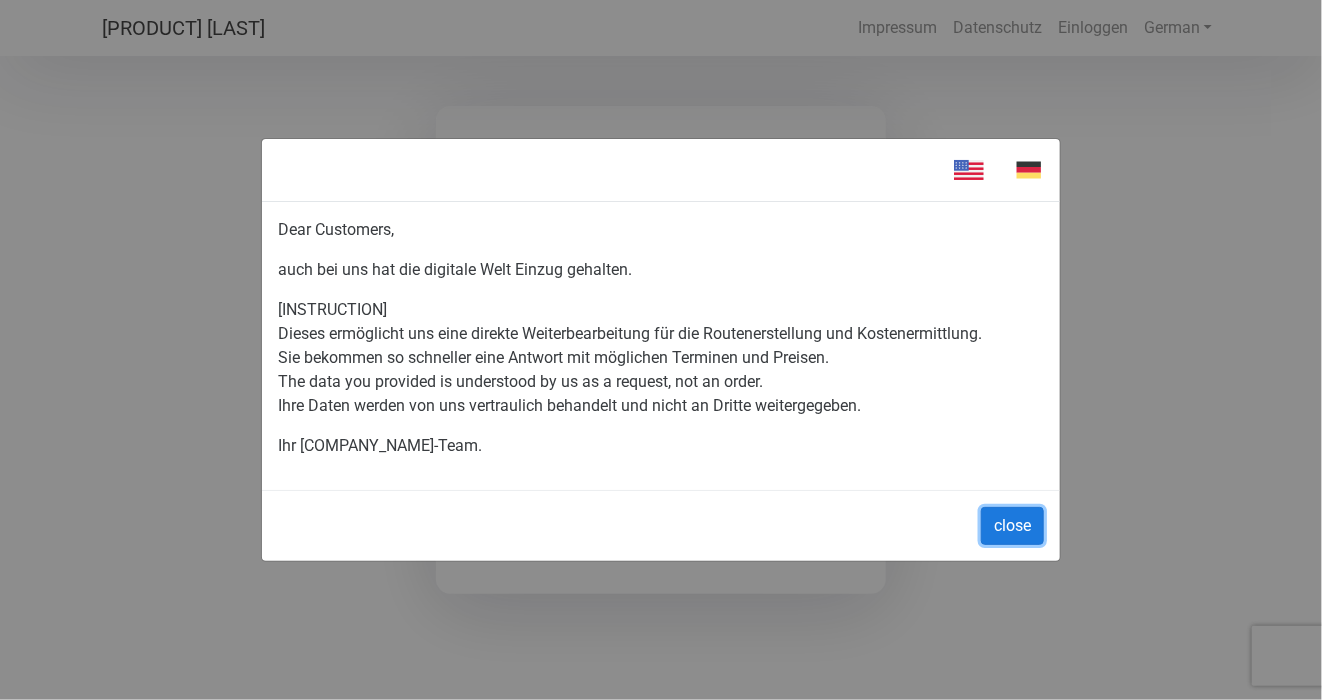 click on "close" at bounding box center [1012, 526] 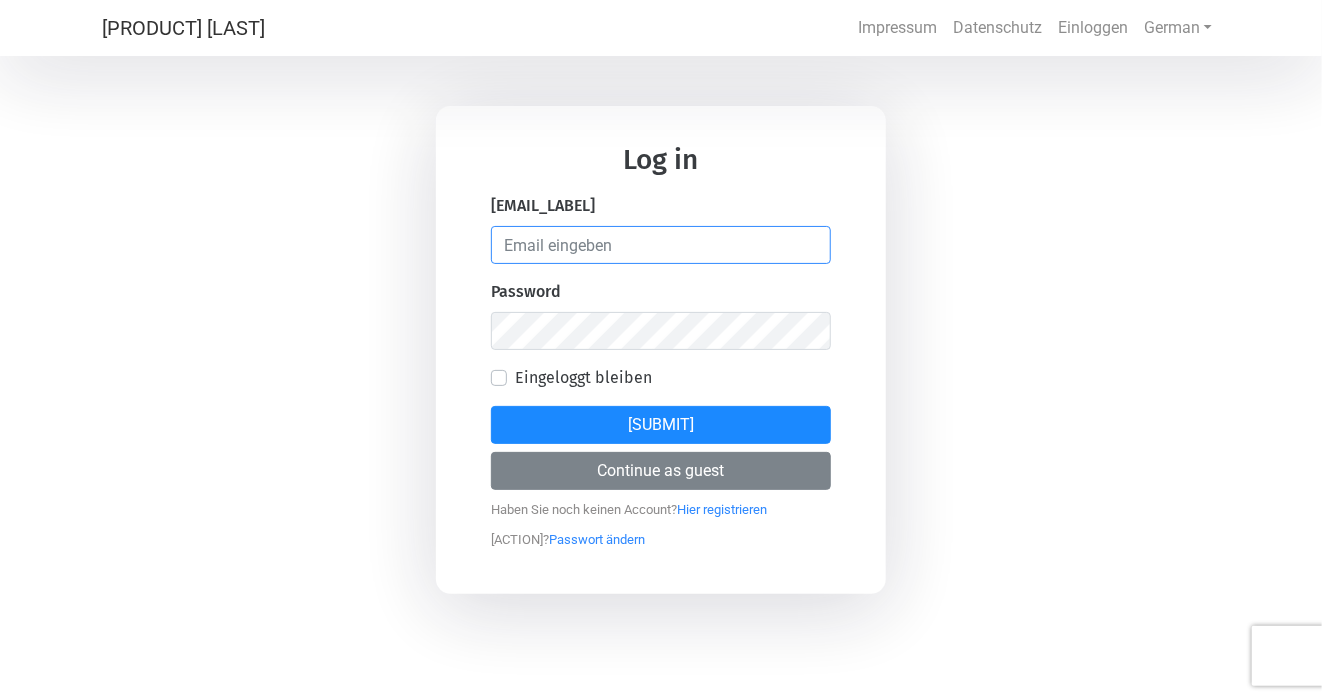 click at bounding box center [661, 245] 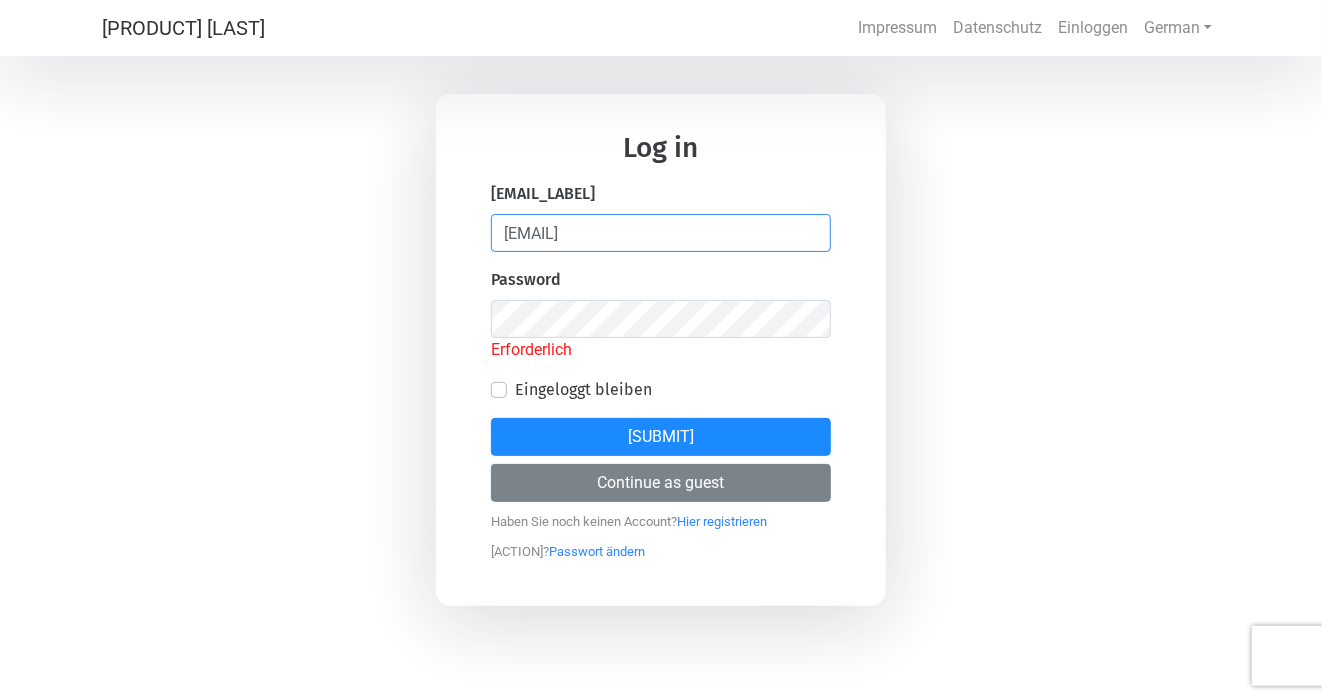 click on "[EMAIL]" at bounding box center [661, 233] 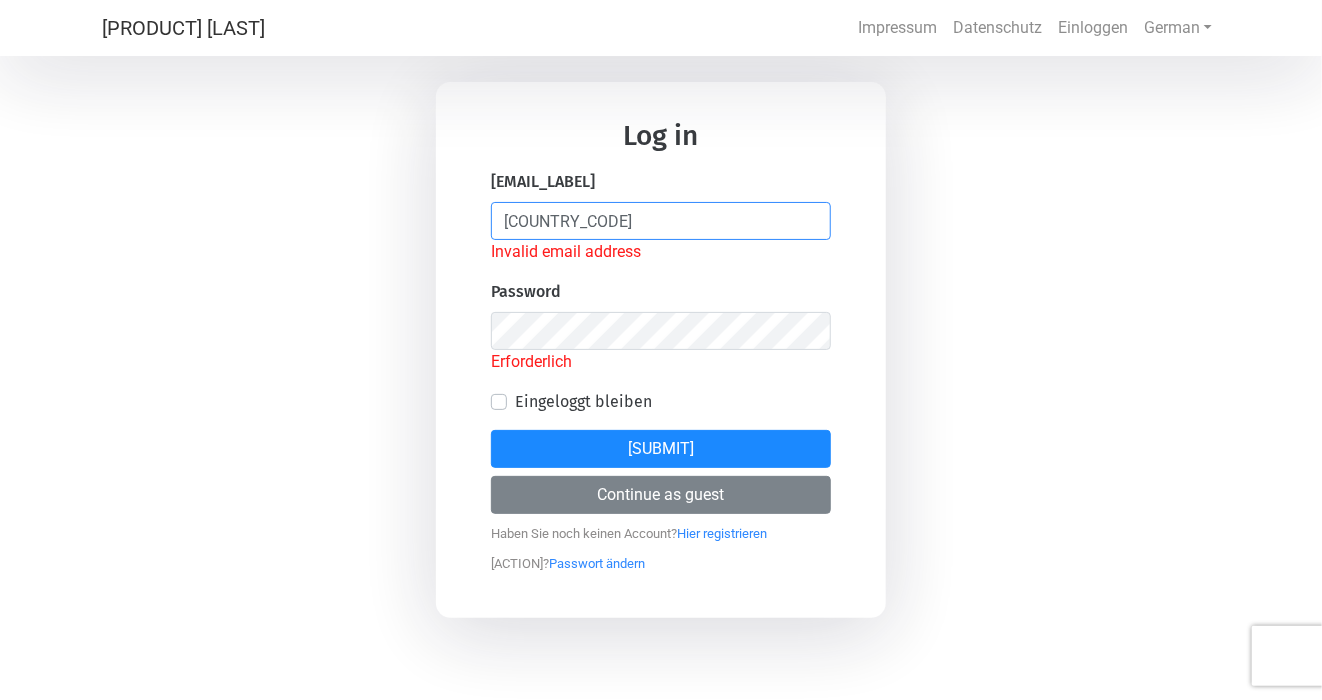 type on "p" 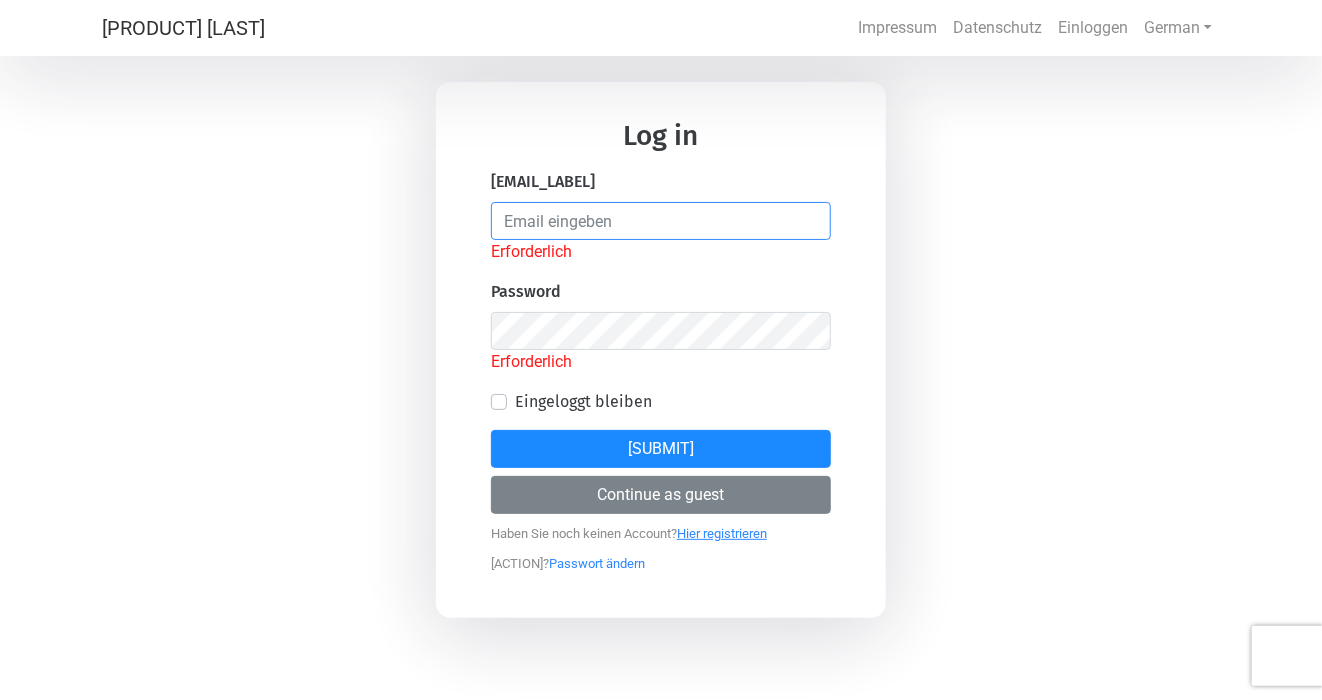 type 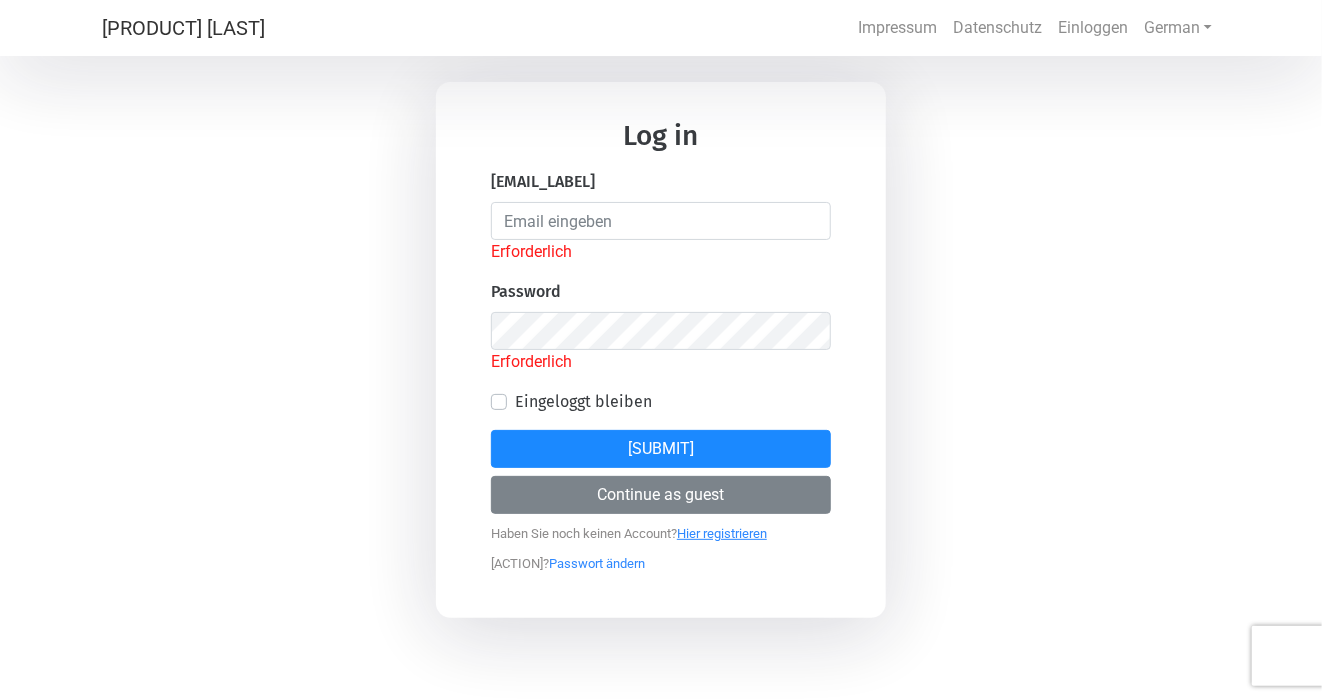 click on "Hier registrieren" at bounding box center (722, 528) 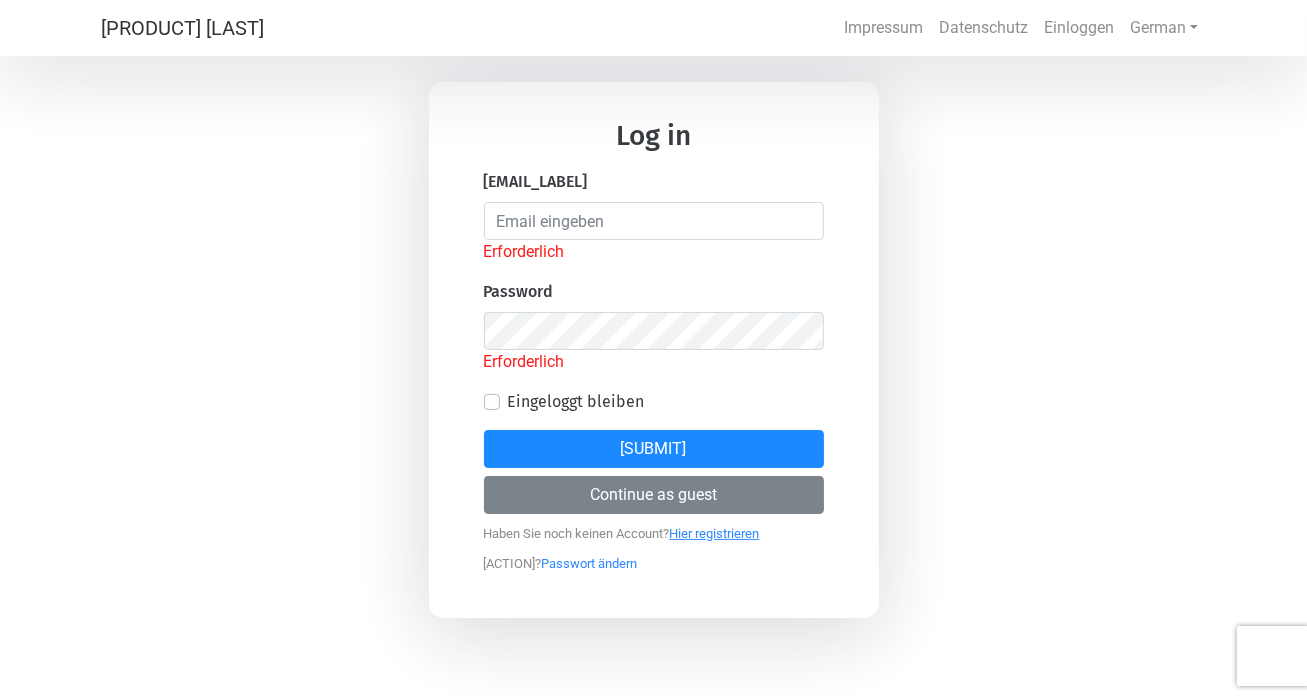 select on "[COUNTRY_CODE]" 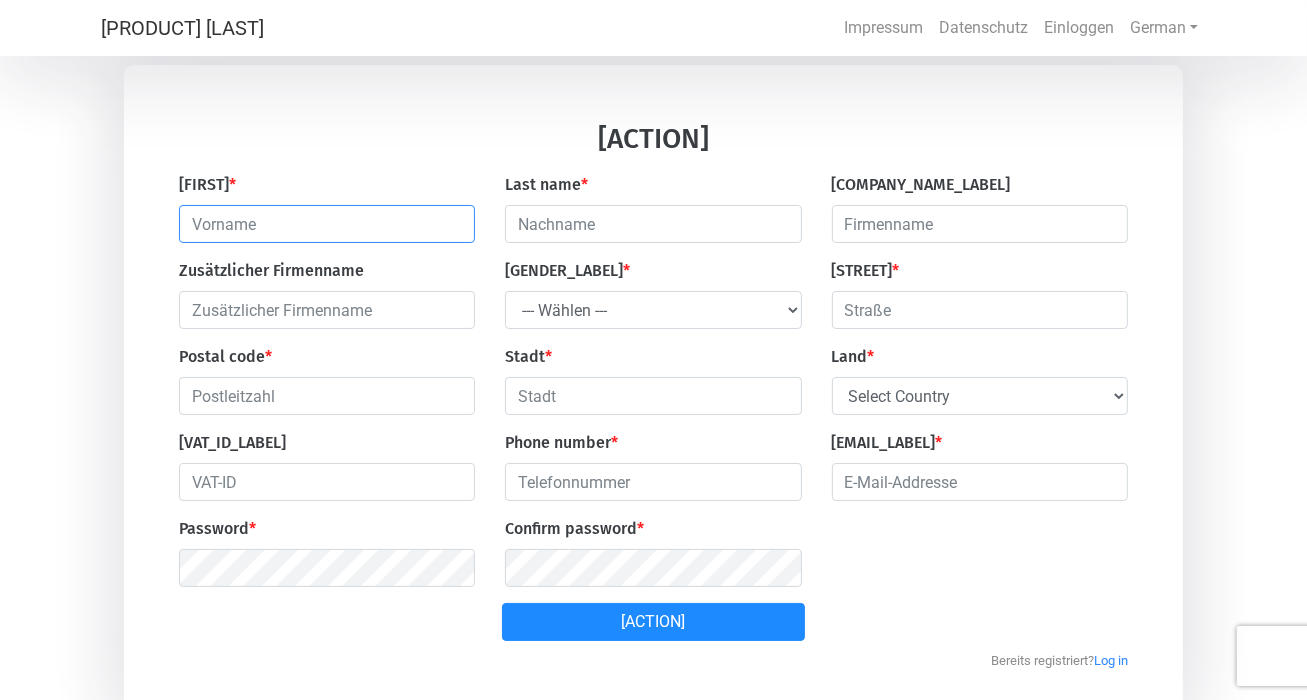 click at bounding box center [327, 224] 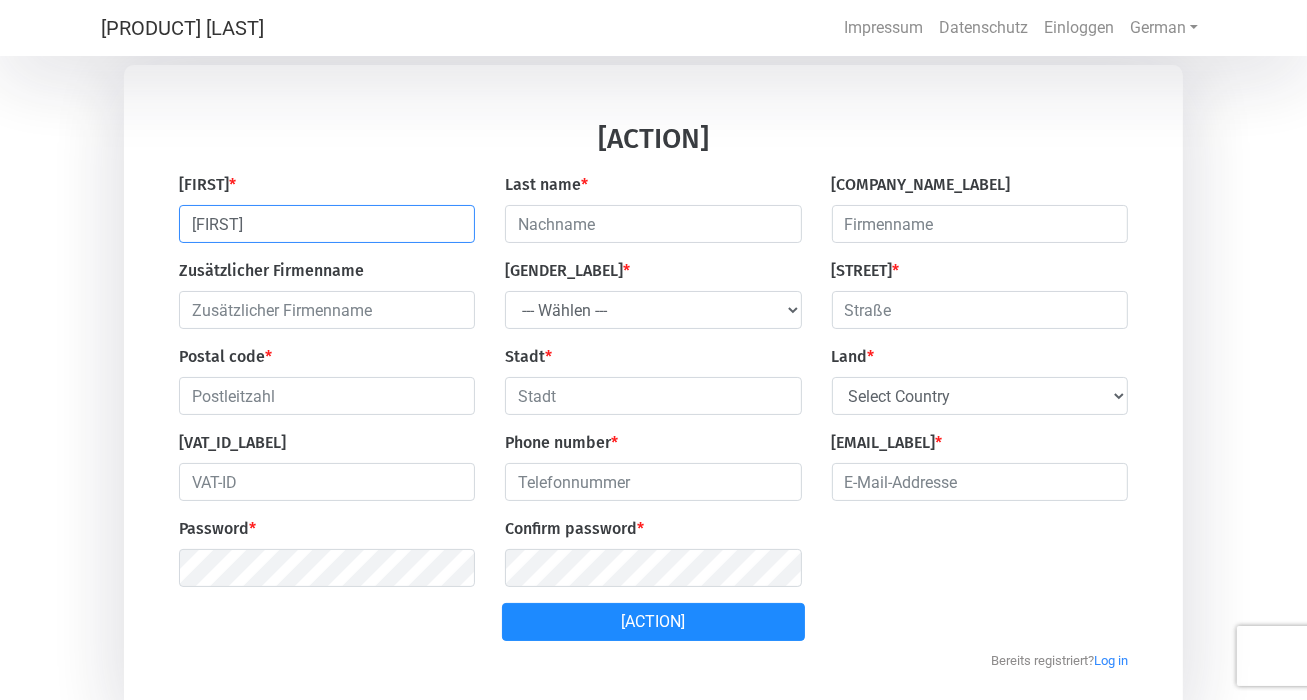 type on "[FIRST]" 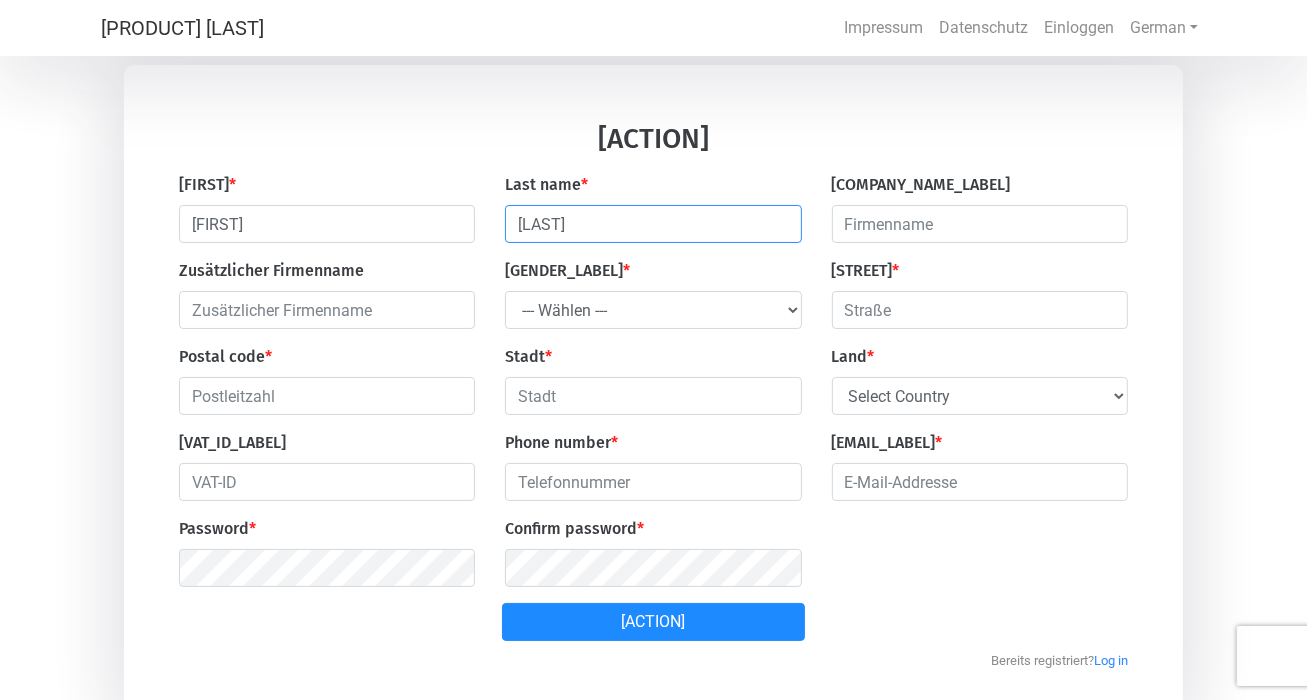type on "[LAST]" 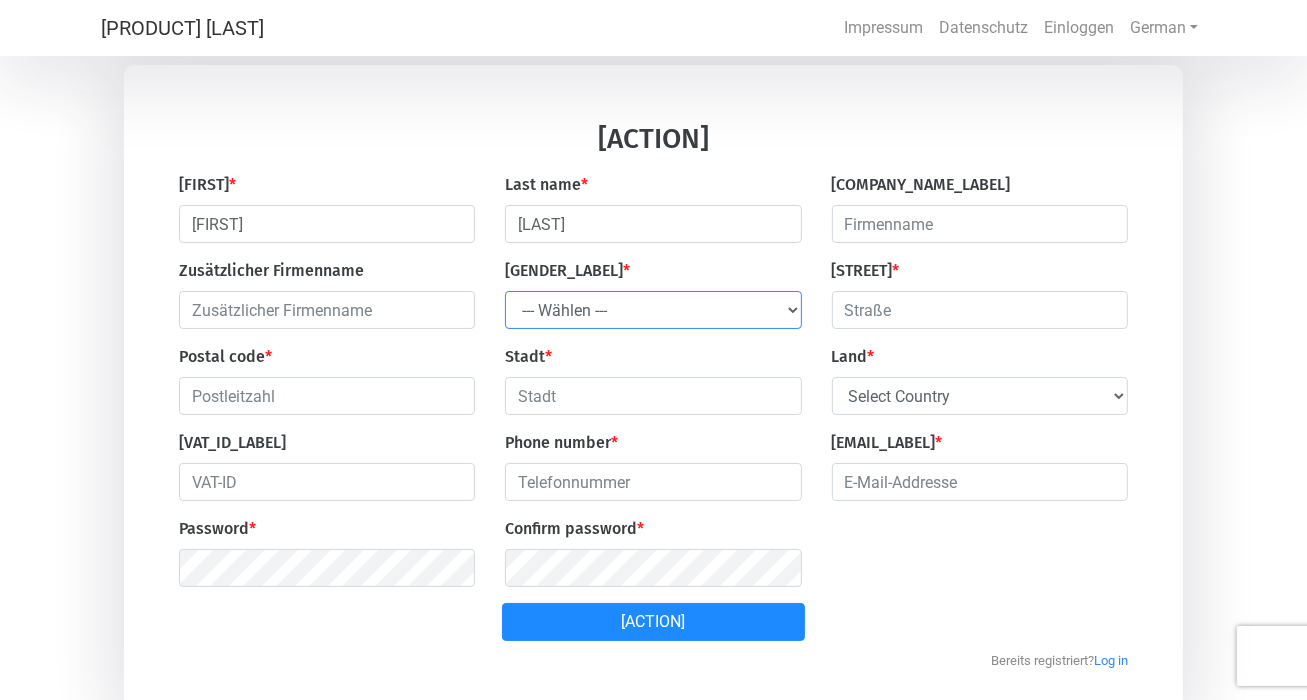 click on "[GENDER_OPTIONS]" at bounding box center [653, 310] 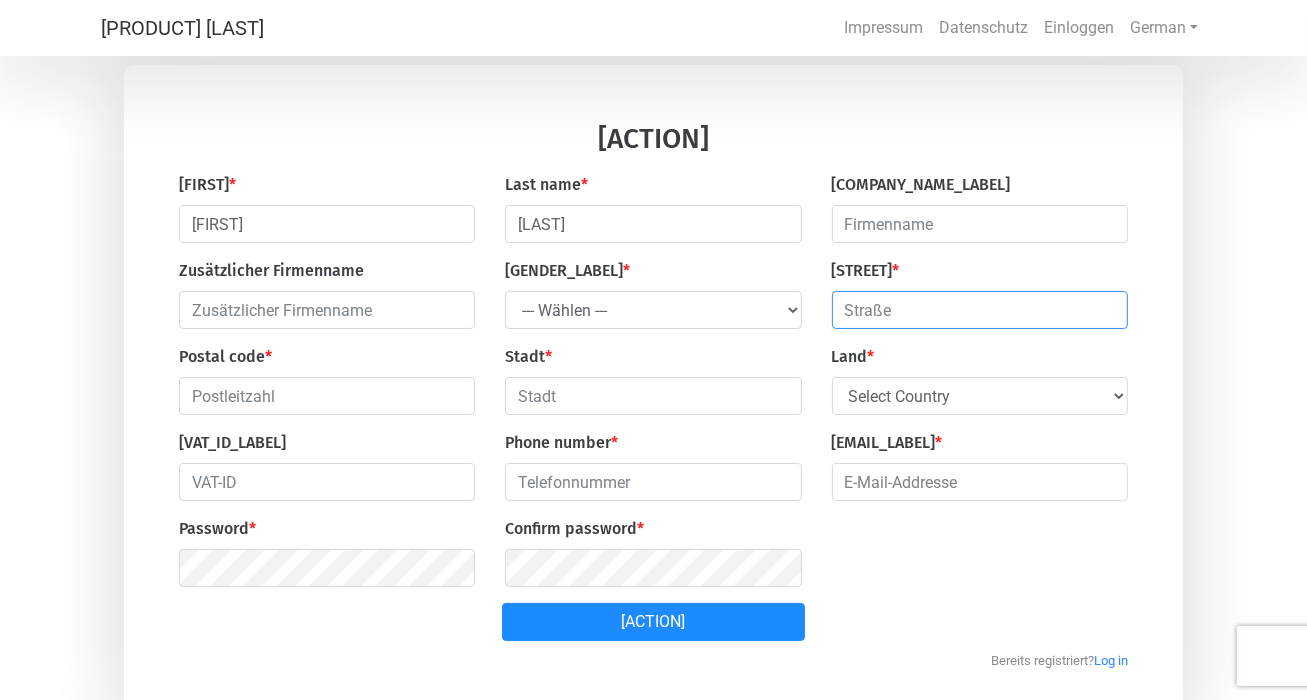 click at bounding box center (980, 310) 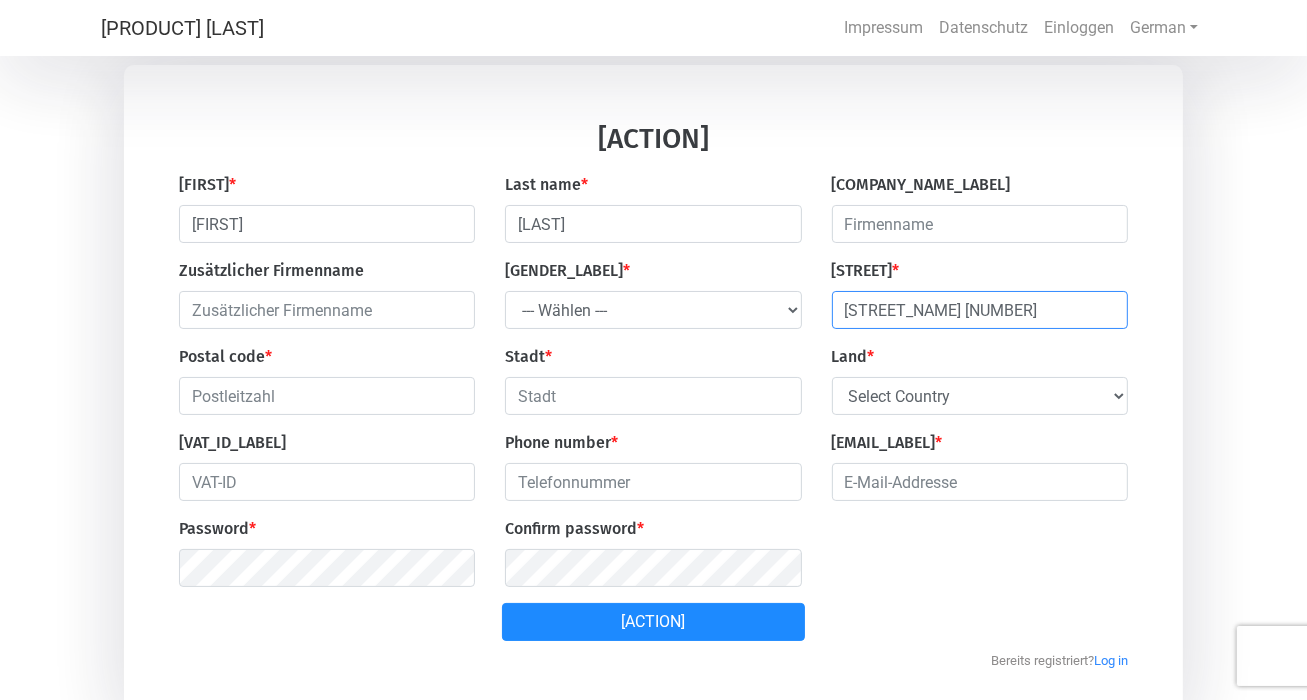 type on "[STREET_NAME] [NUMBER]" 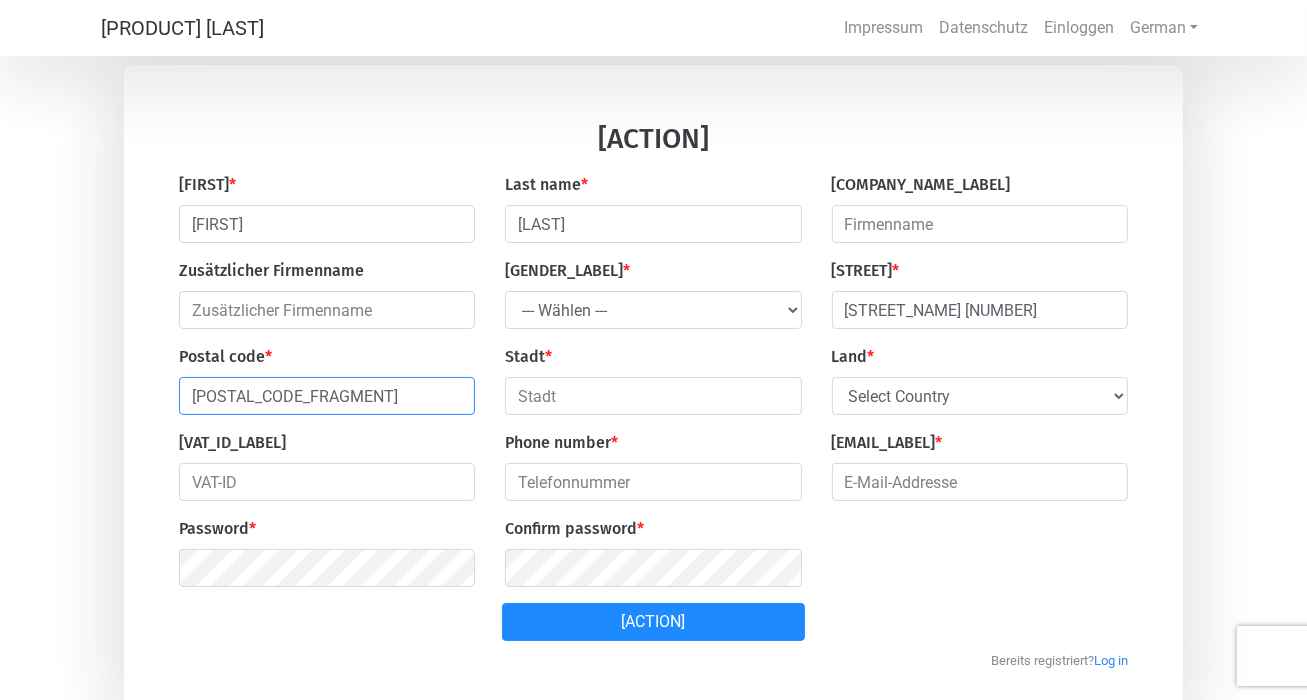 type on "[POSTAL_CODE_FRAGMENT]" 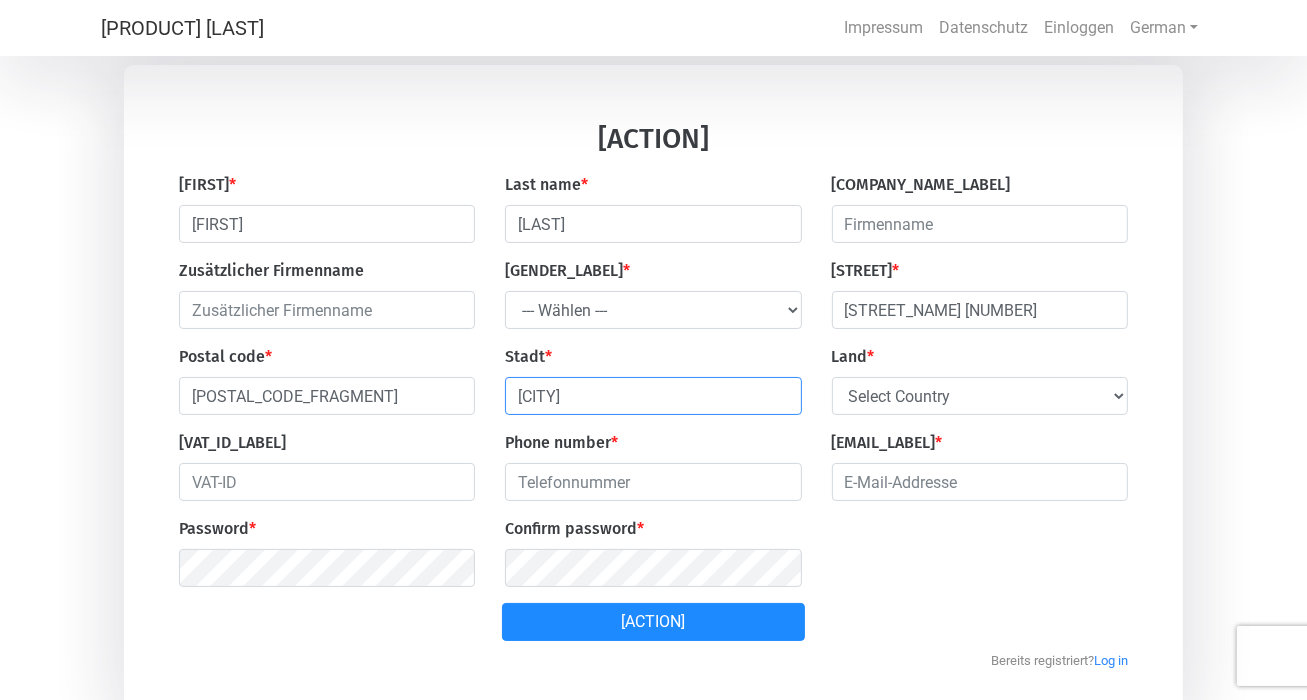 type on "[CITY]" 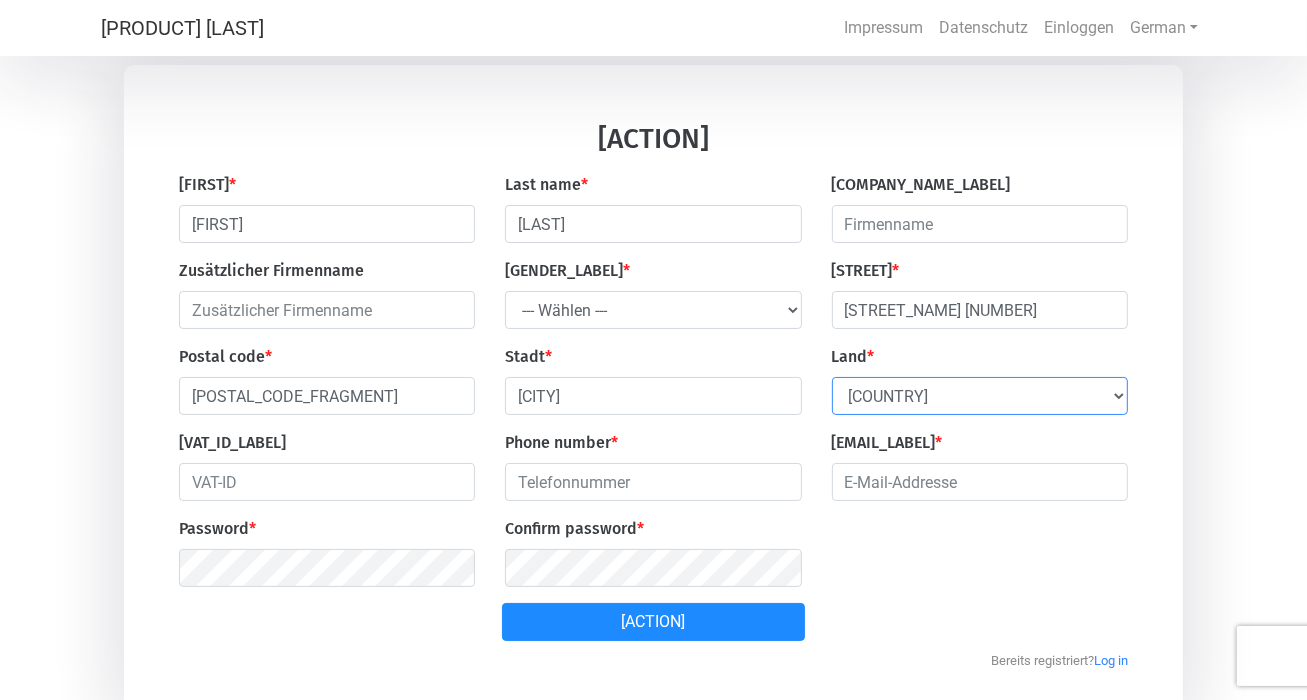 click on "Select Country Afghanistan Åland Islands Albania Algeria American Samoa Andorra Angola Anguilla Antarctica Antigua and Barbuda Argentina Armenia Aruba Australia Austria Azerbaijan Bahamas Bahrain Bangladesh Barbados Belarus Belgium Belize Benin Bermuda Bhutan Bolivia, Plurinational State of Bonaire, Sint Eustatius and Saba Bosnia and Herzegovina Botswana Bouvet Island Brazil British Indian Ocean Territory Brunei Darussalam Bulgaria Burkina Faso Burundi Cambodia Cameroon Canada Cape Verde Cayman Islands Central African Republic Chad Chile China Christmas Island Cocos (Keeling) Islands Colombia Comoros Congo Congo, the Democratic Republic of the Cook Islands Costa Rica Côte d'Ivoire Croatia Cuba Curaçao Cyprus Czech Republic Denmark Djibouti Dominica Dominican Republic Ecuador Egypt El Salvador Equatorial Guinea Eritrea Estonia Ethiopia Falkland Islands (Malvinas) Faroe Islands Fiji Finland France French Guiana French Polynesia French Southern Territories Gabon Gambia Georgia Germany Ghana Gibraltar Greece" at bounding box center [980, 396] 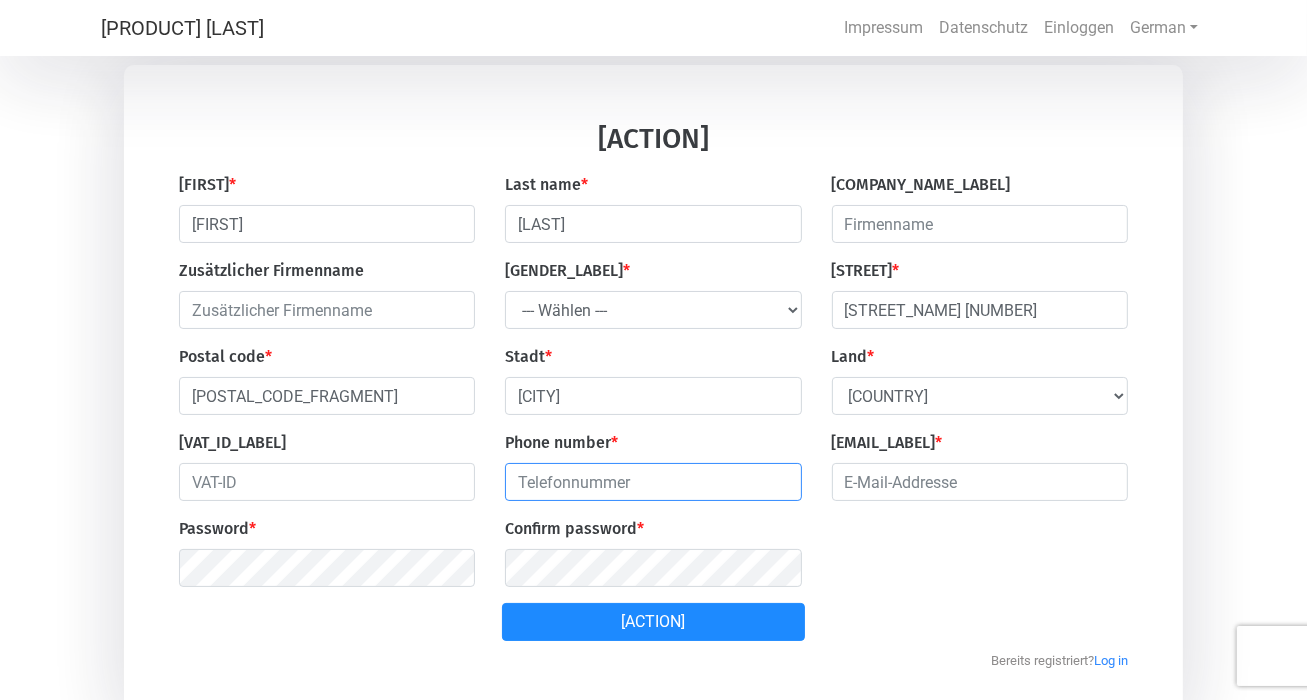click at bounding box center [653, 482] 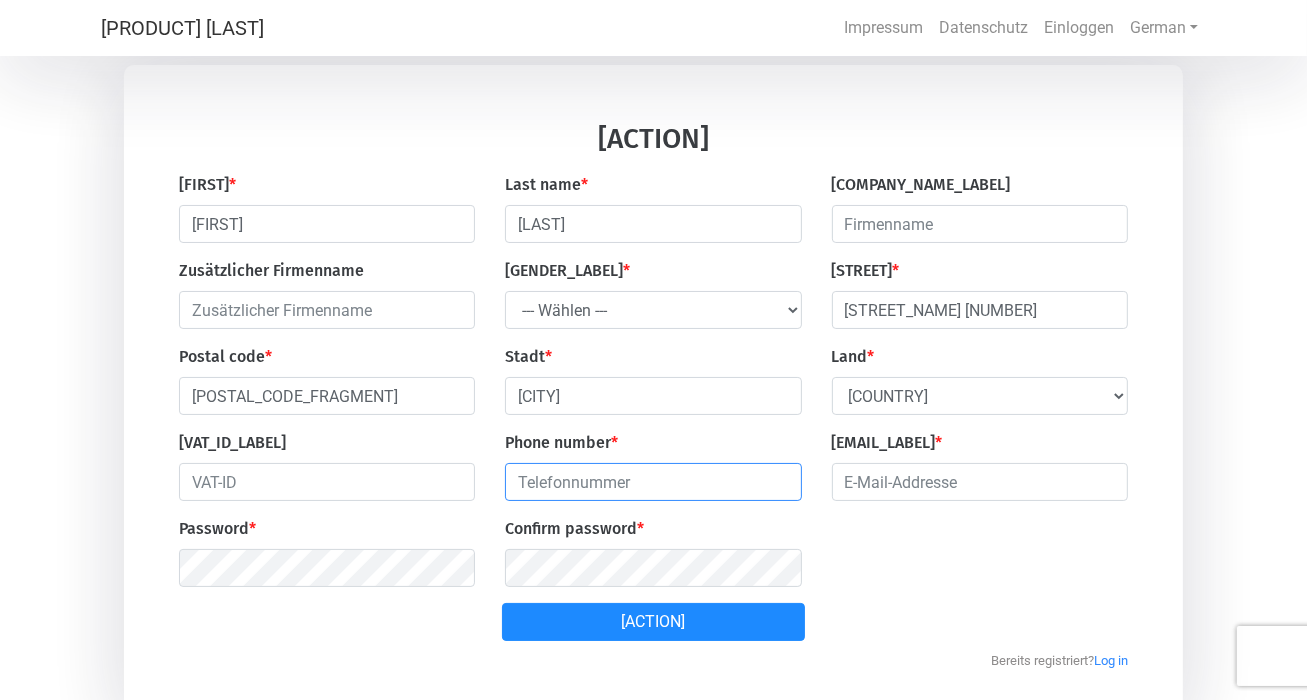 type on "+[PHONE_NUMBER]" 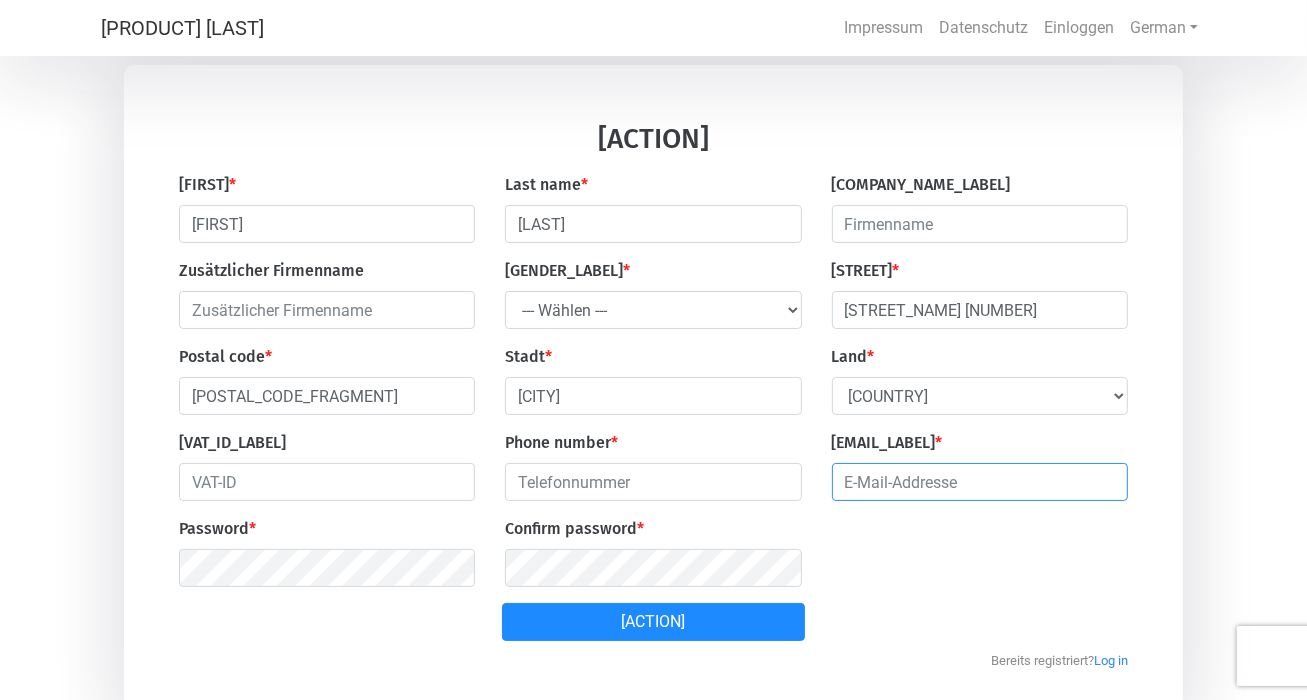 click at bounding box center [980, 482] 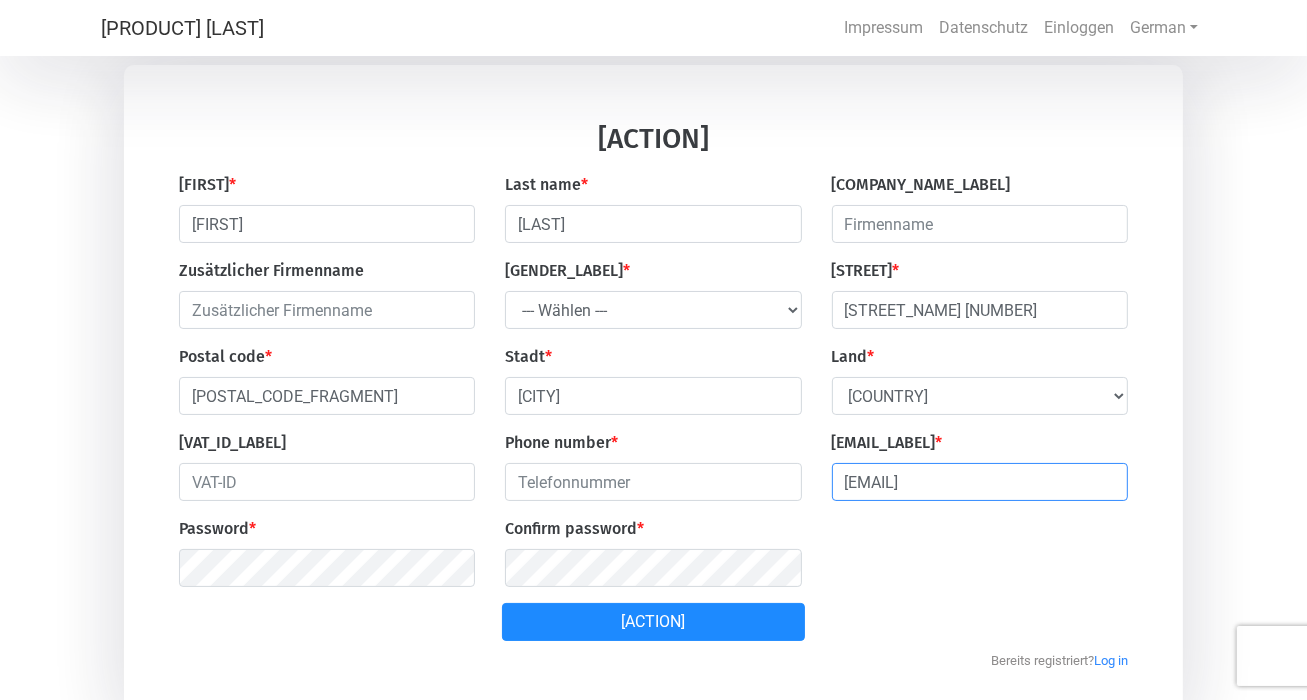 type on "[EMAIL]" 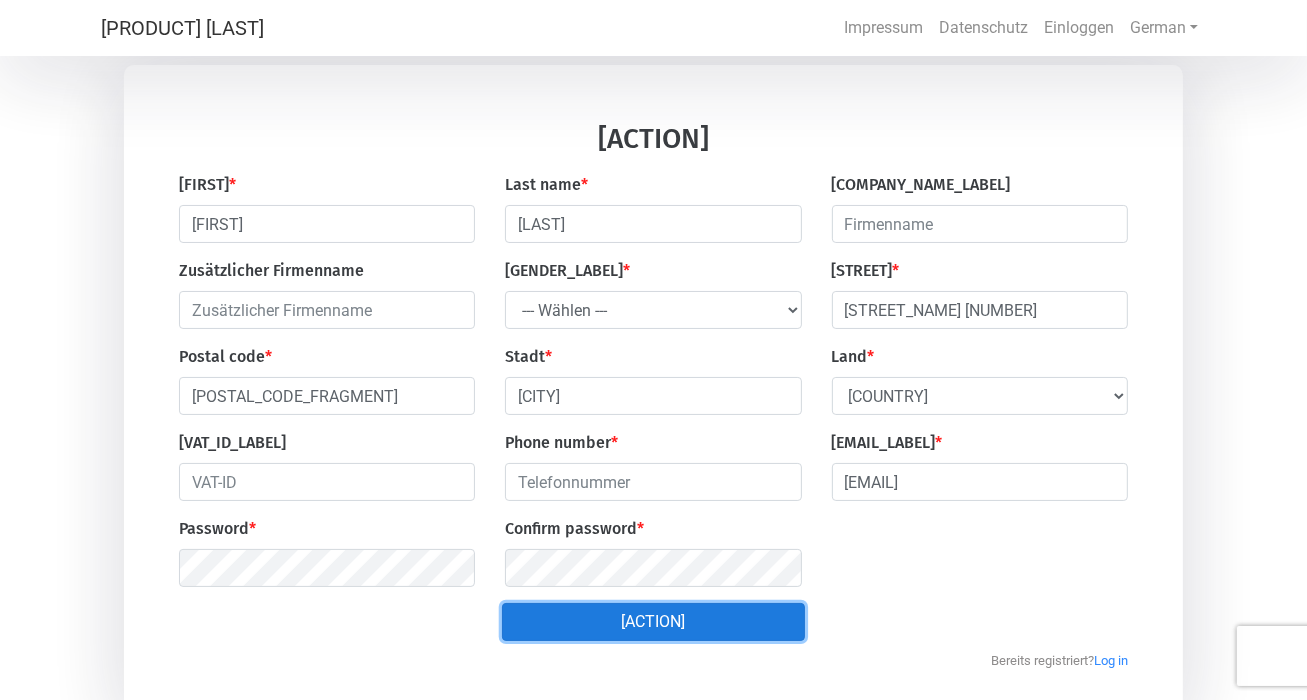 click on "[ACTION]" at bounding box center [653, 622] 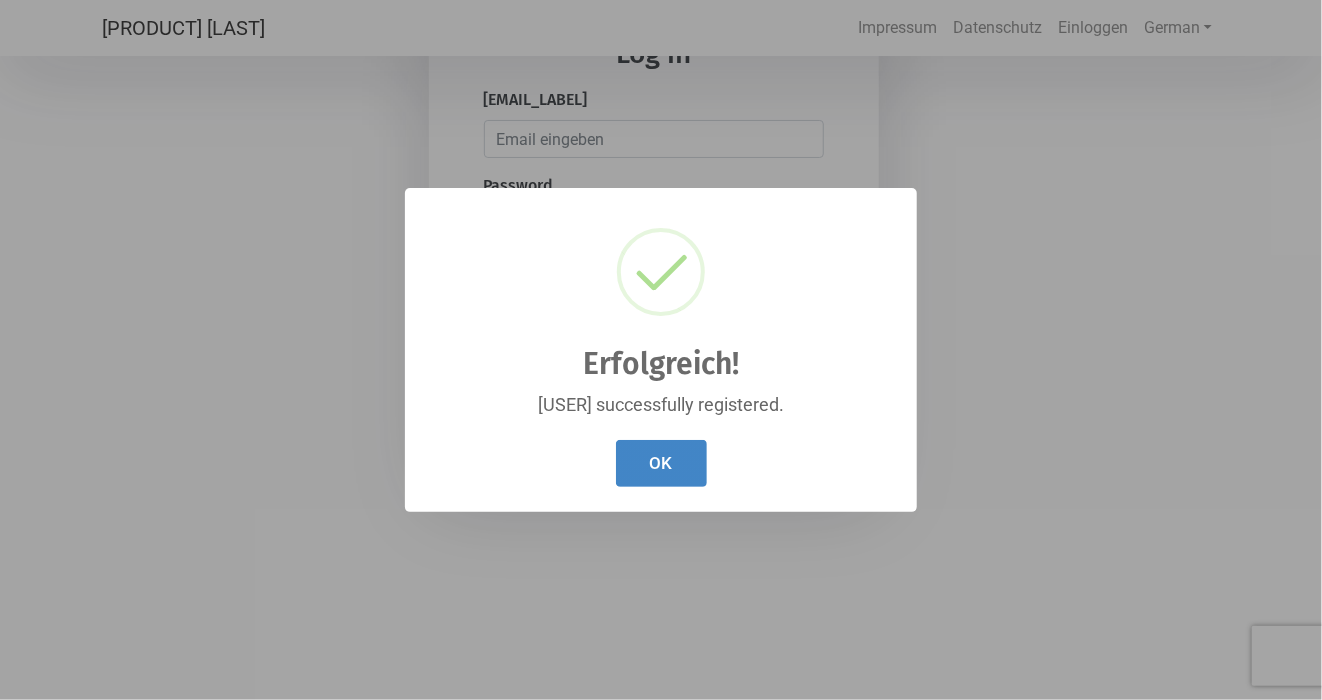 click on "OK" at bounding box center (661, 463) 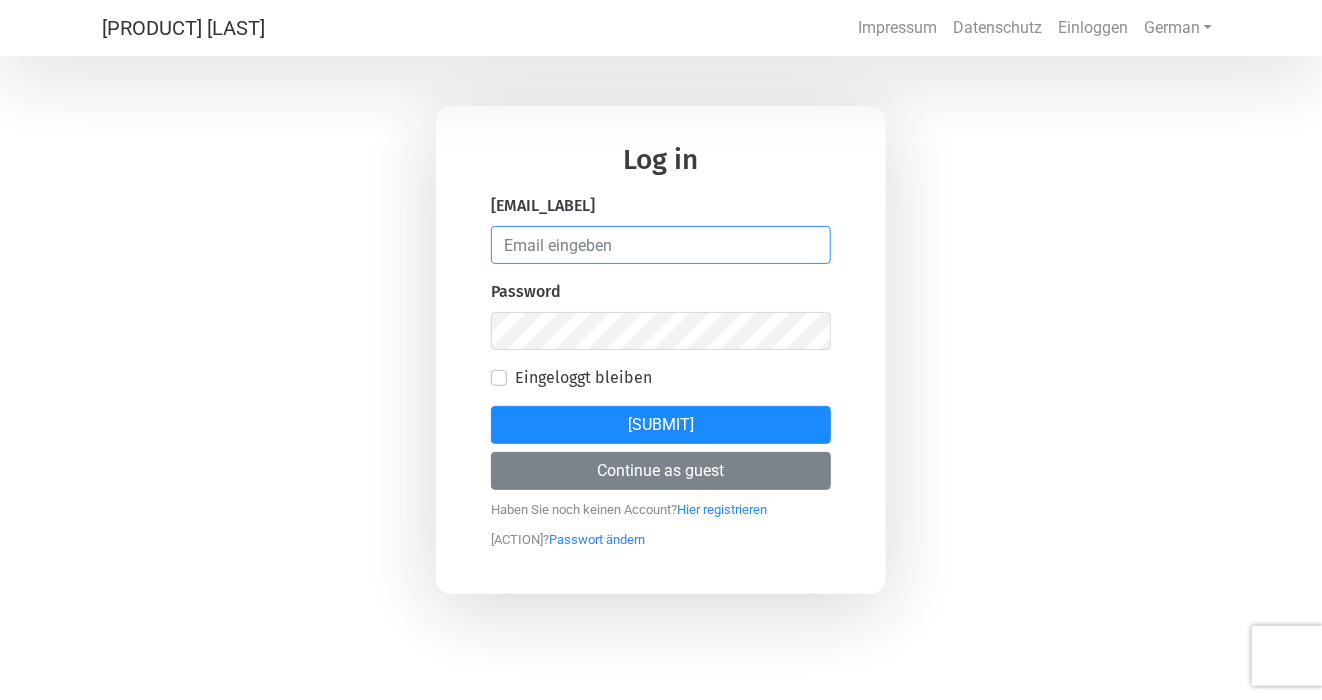 click at bounding box center [661, 245] 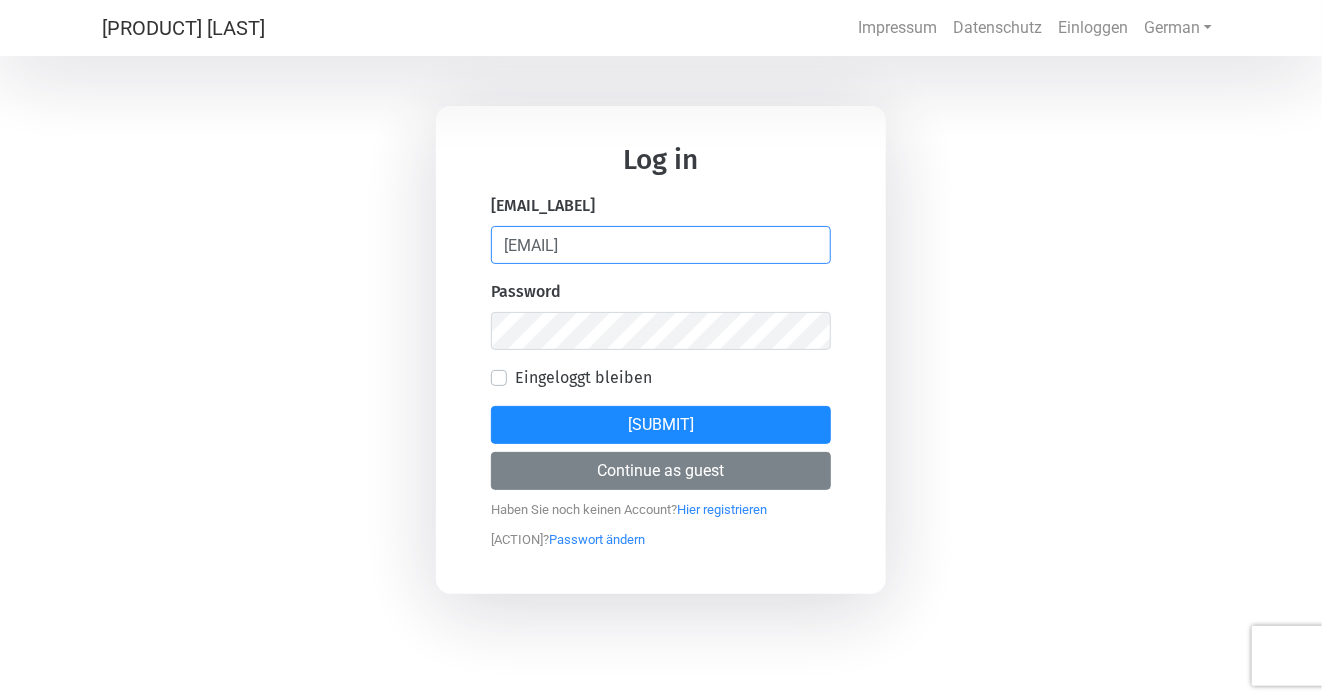 type on "[EMAIL]" 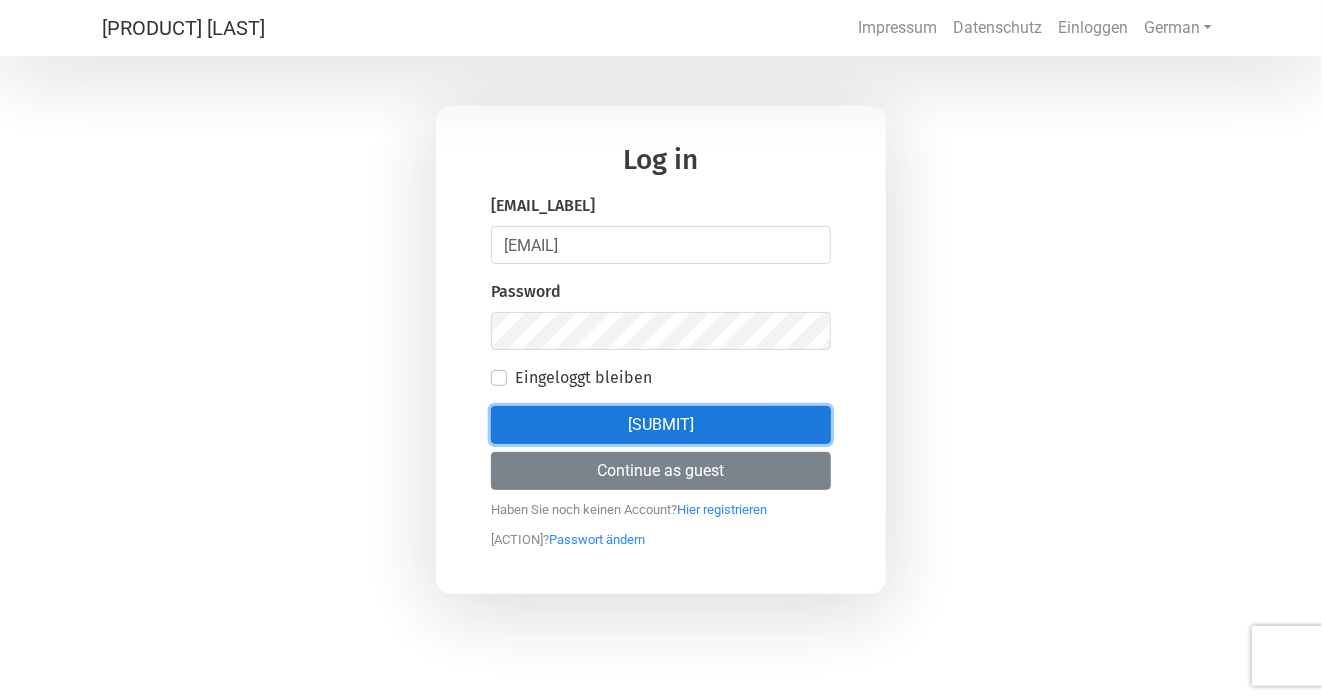 click on "[SUBMIT]" at bounding box center (661, 425) 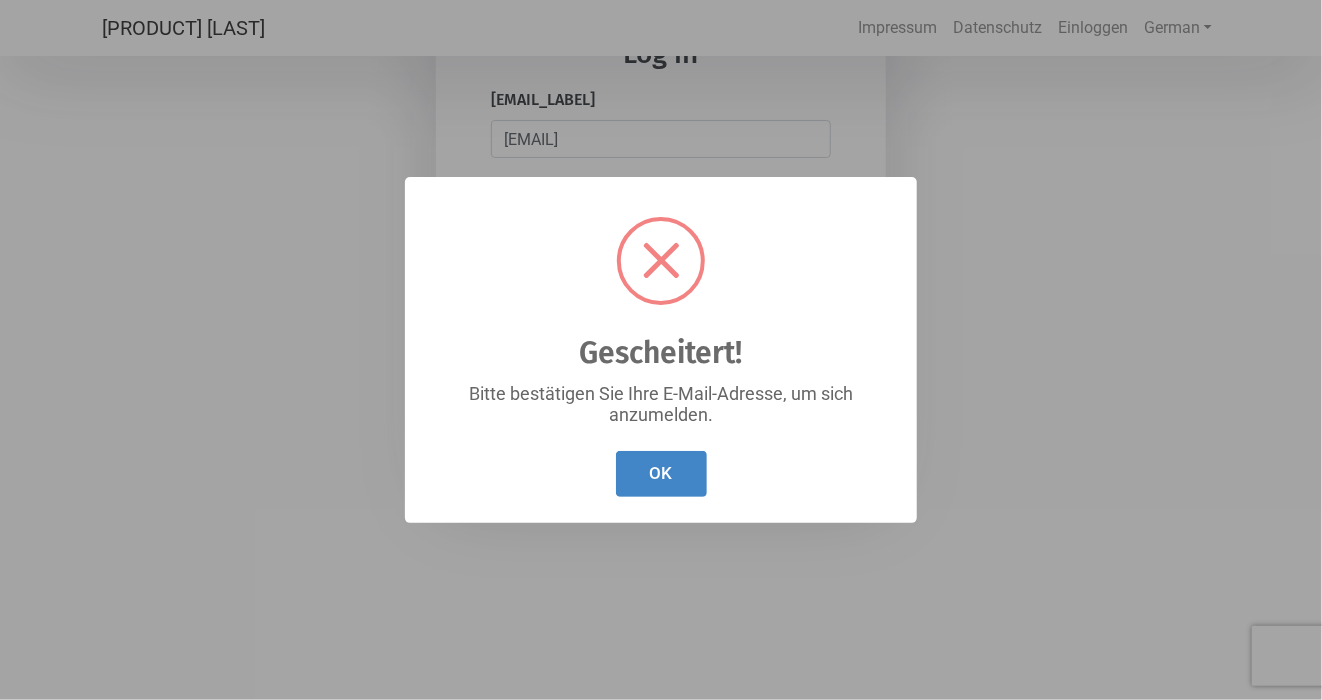 click on "OK" at bounding box center (661, 474) 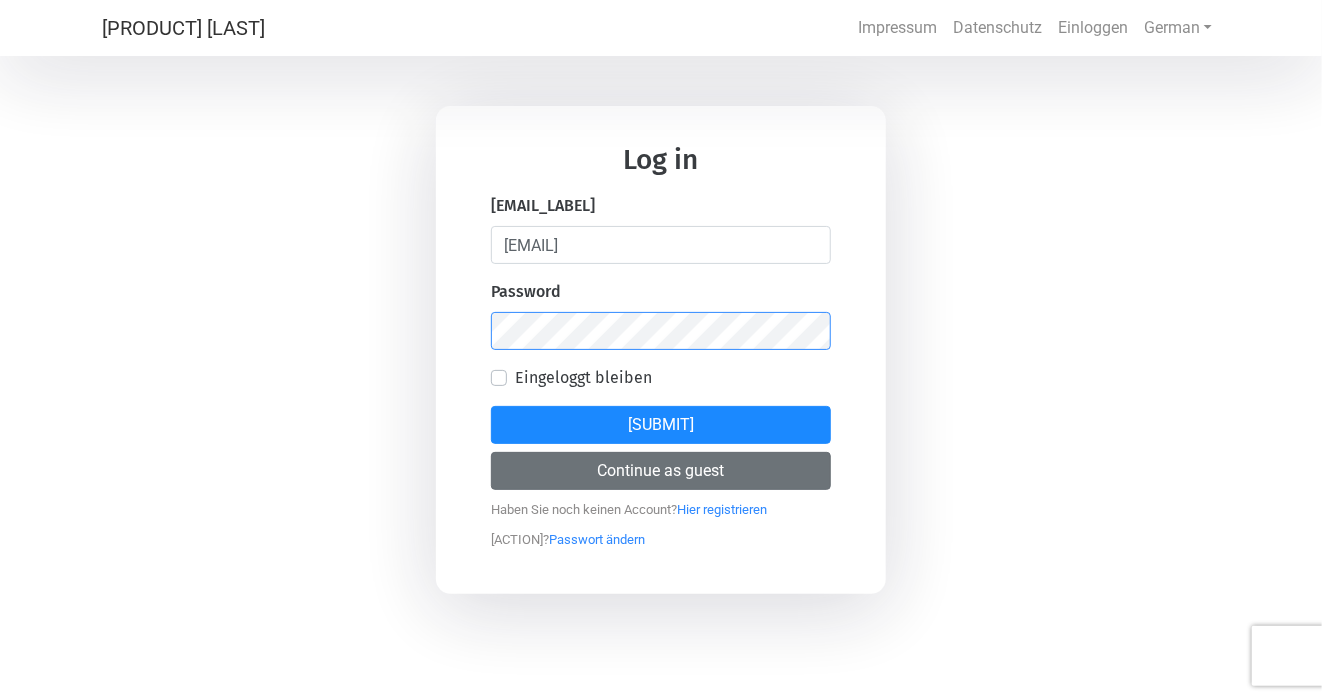 click on "[SUBMIT]" at bounding box center (661, 425) 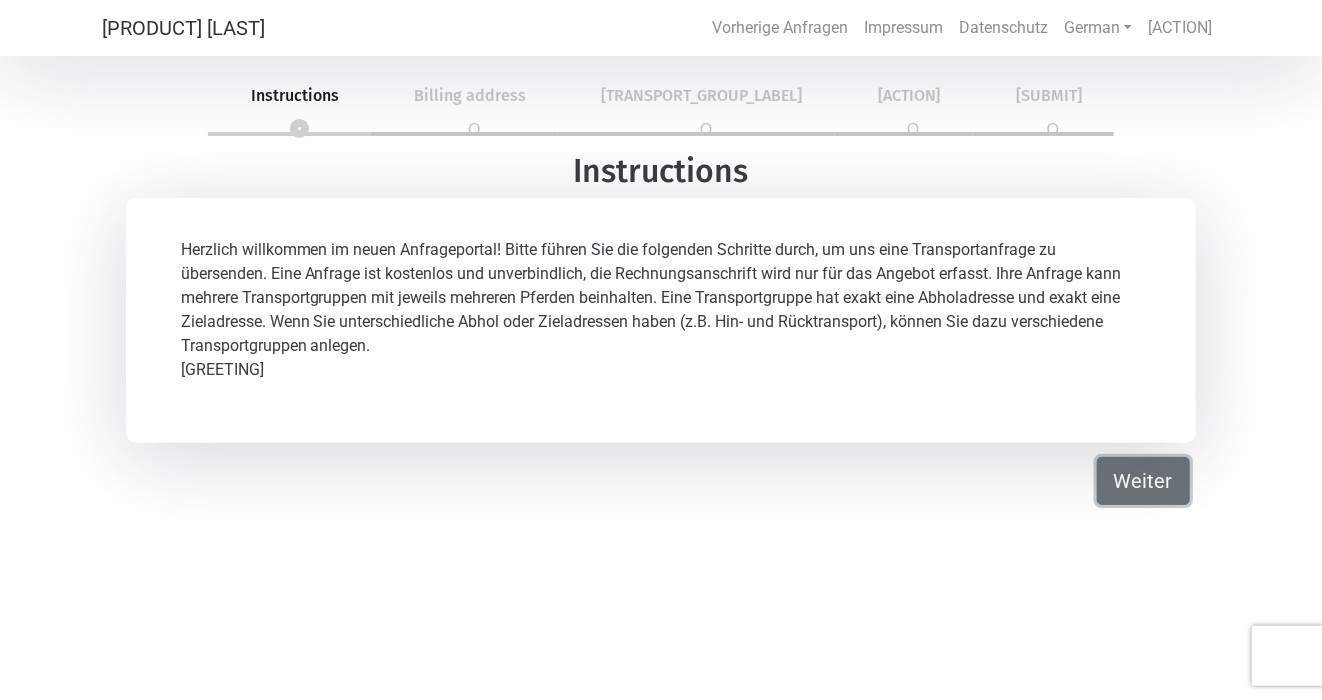 click on "Weiter" at bounding box center [1143, 481] 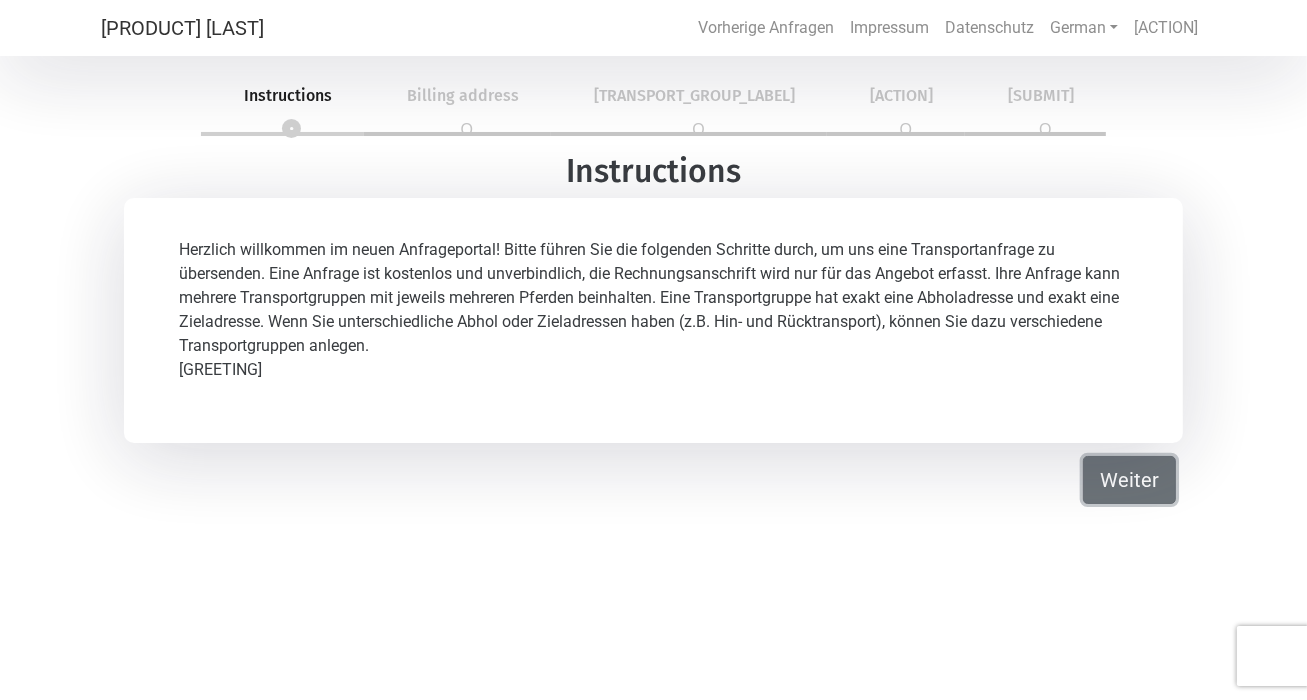 select on "[GENDER_PREFIX]" 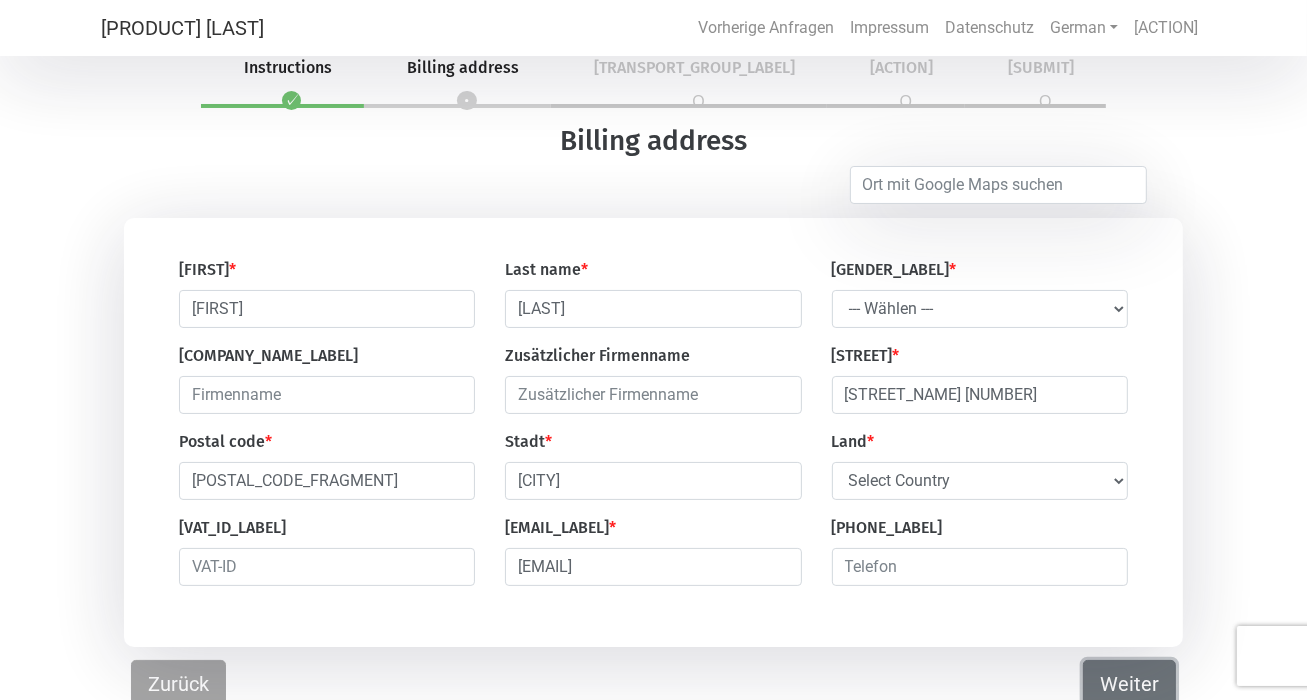 scroll, scrollTop: 39, scrollLeft: 0, axis: vertical 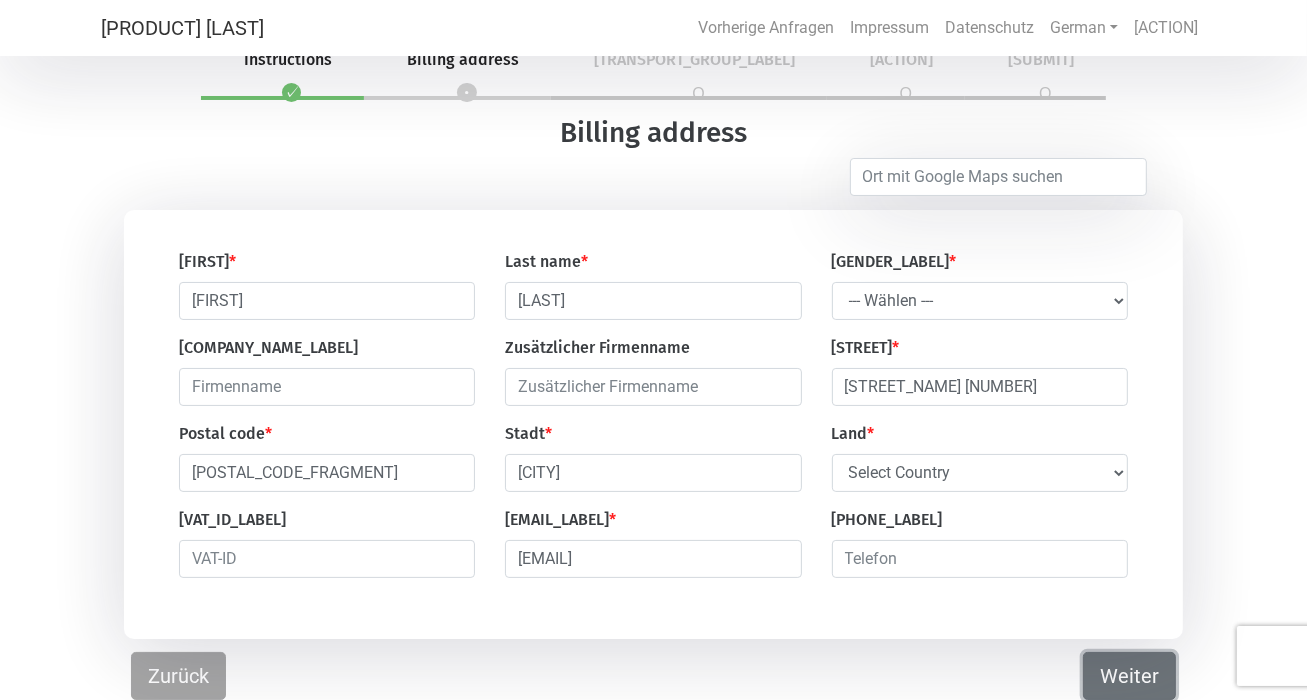 click on "Weiter" at bounding box center [1129, 676] 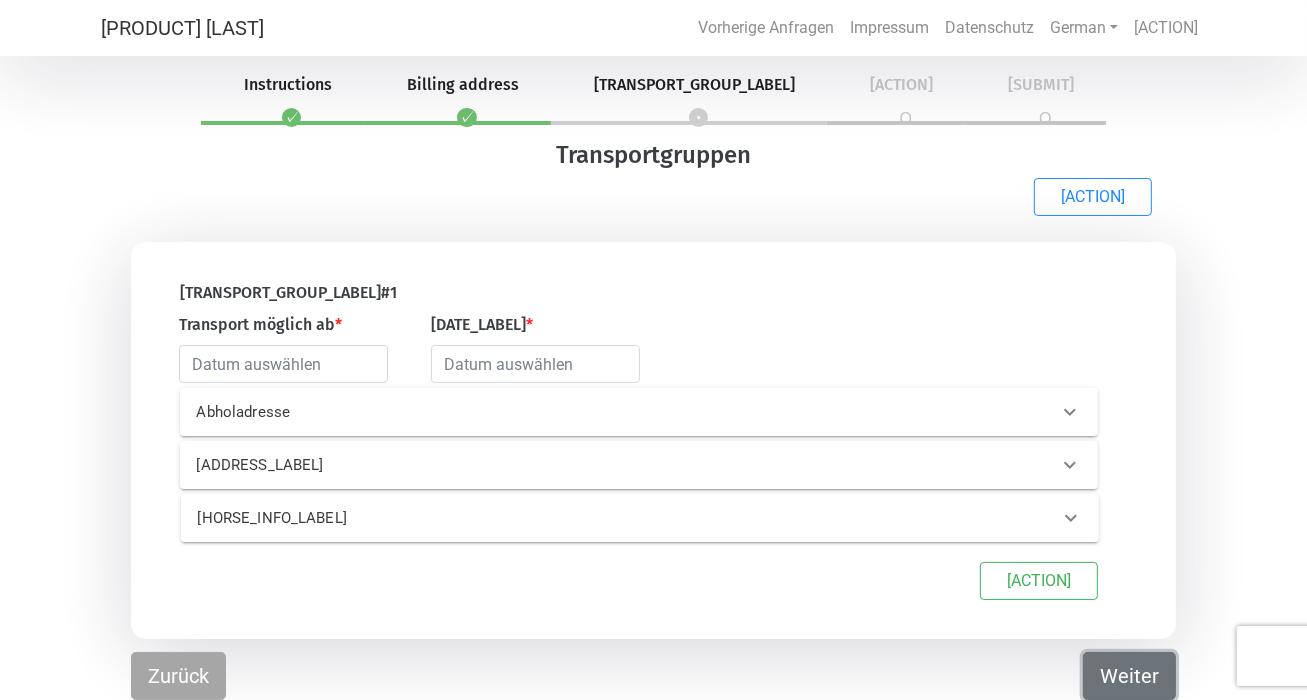 scroll, scrollTop: 12, scrollLeft: 0, axis: vertical 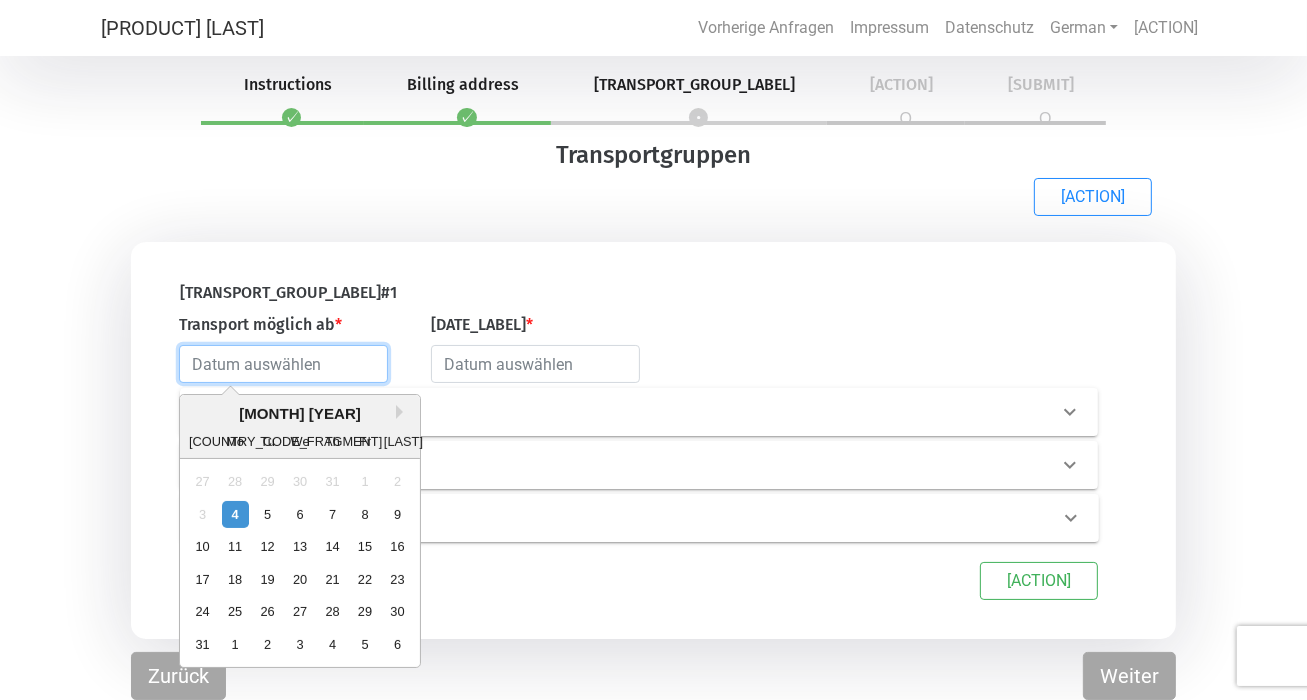 click at bounding box center [283, 364] 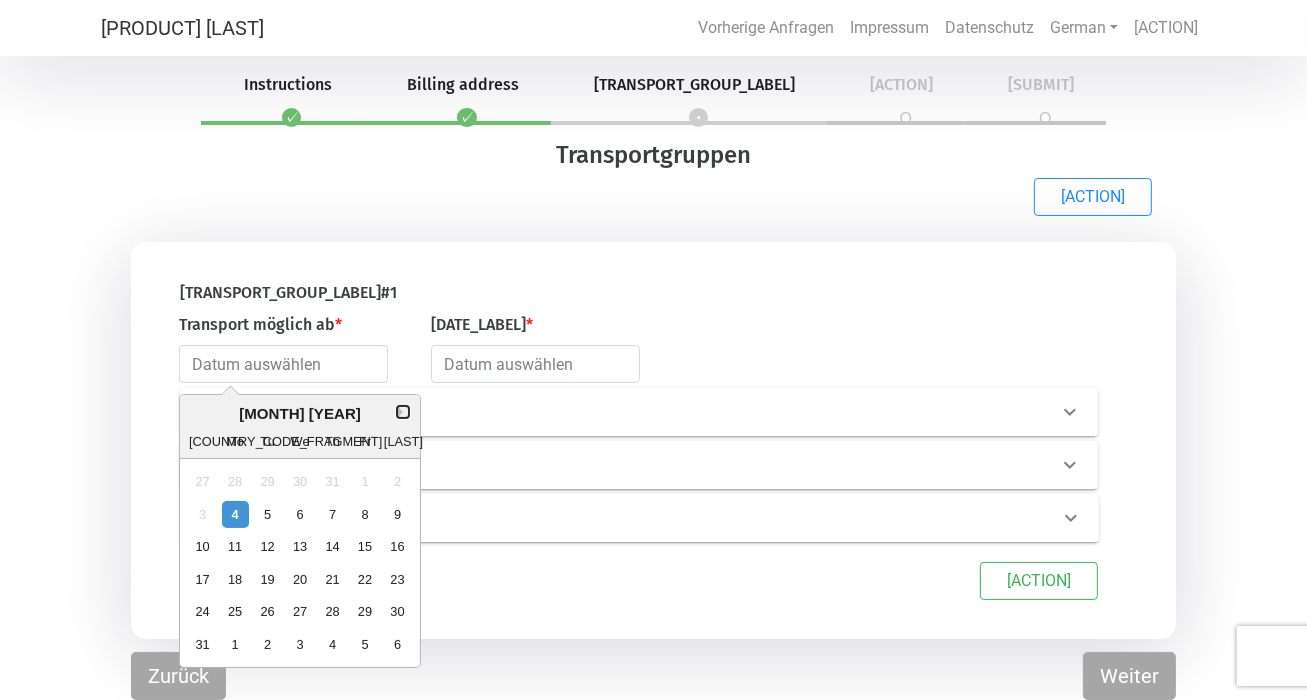 click on "Next Month" at bounding box center (403, 412) 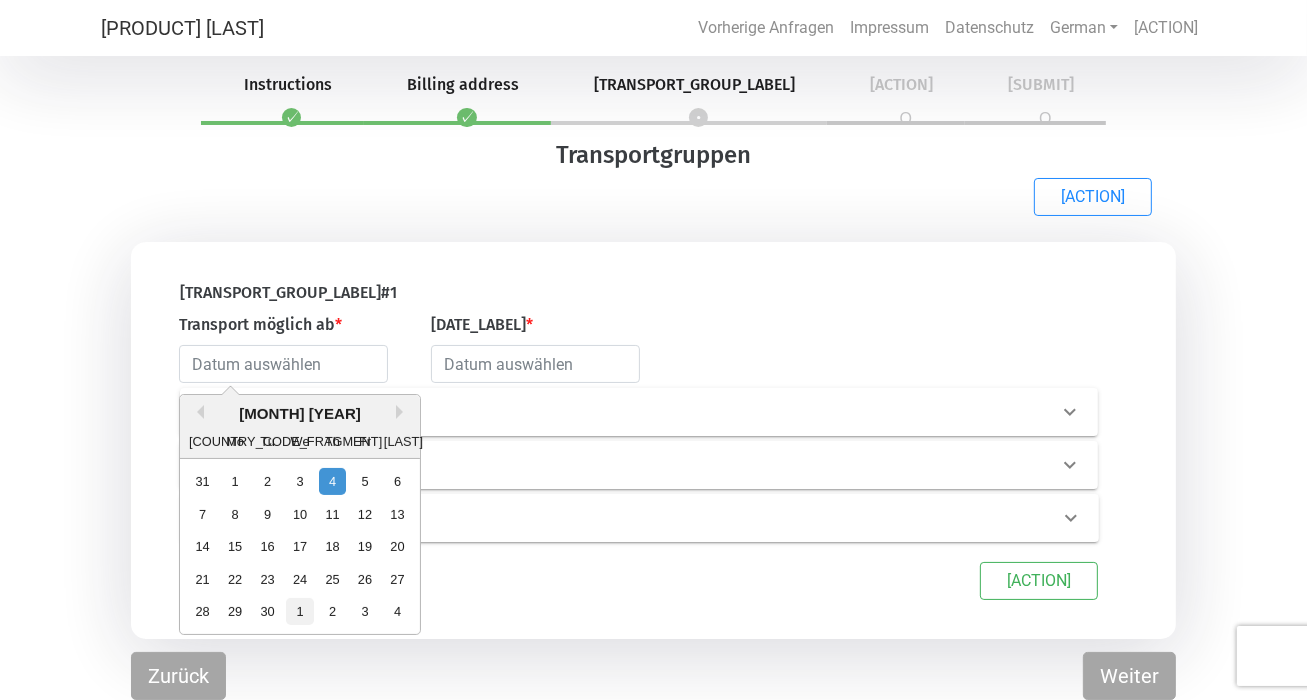 click on "1" at bounding box center (300, 611) 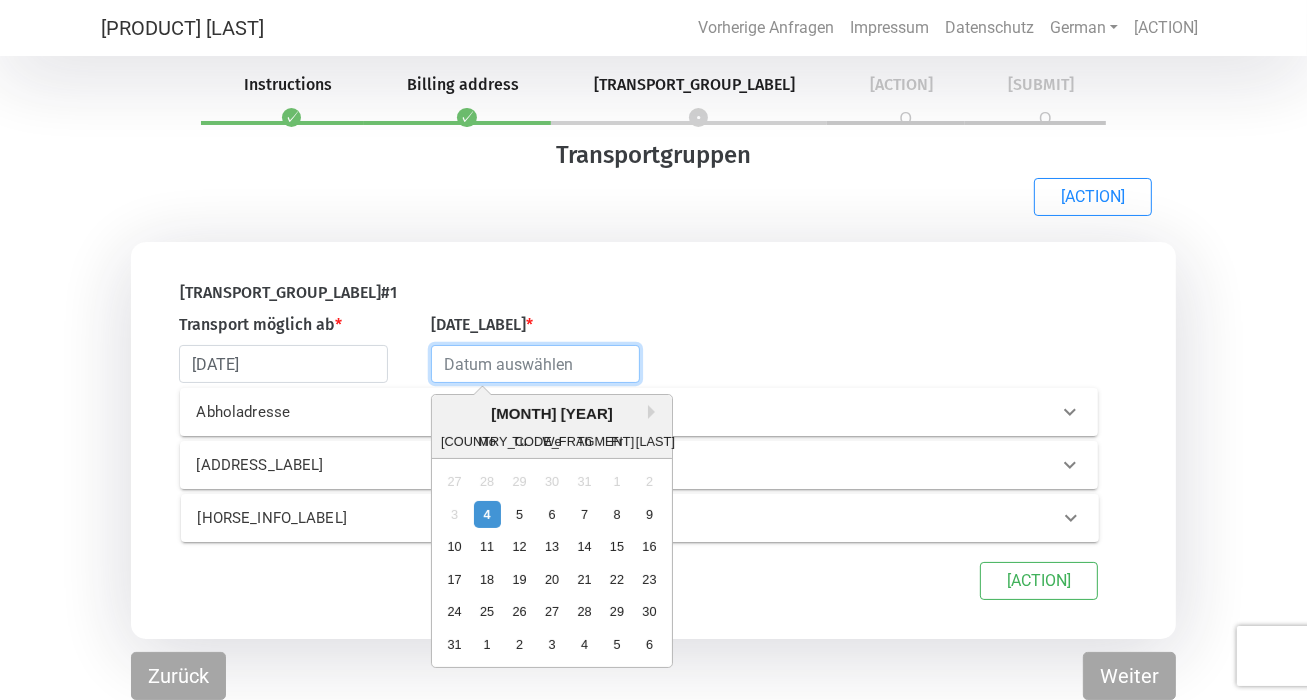 click at bounding box center [535, 364] 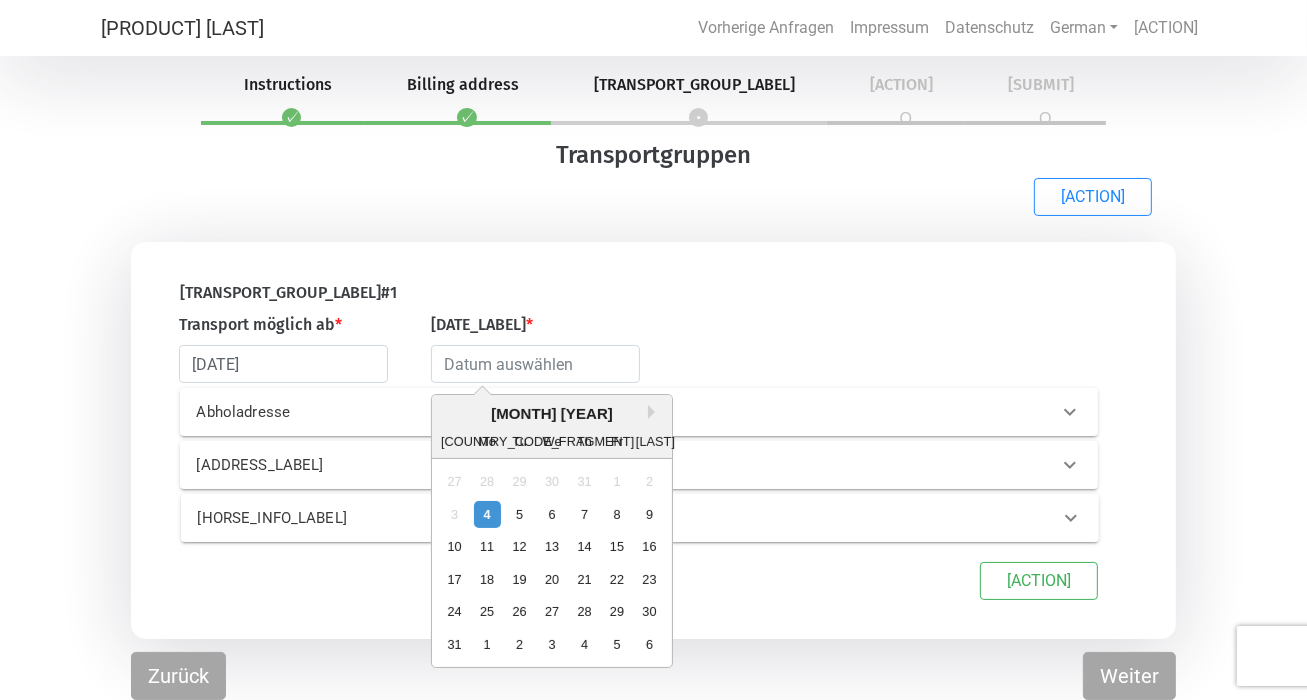 click on "[MONTH] [YEAR]" at bounding box center [552, 414] 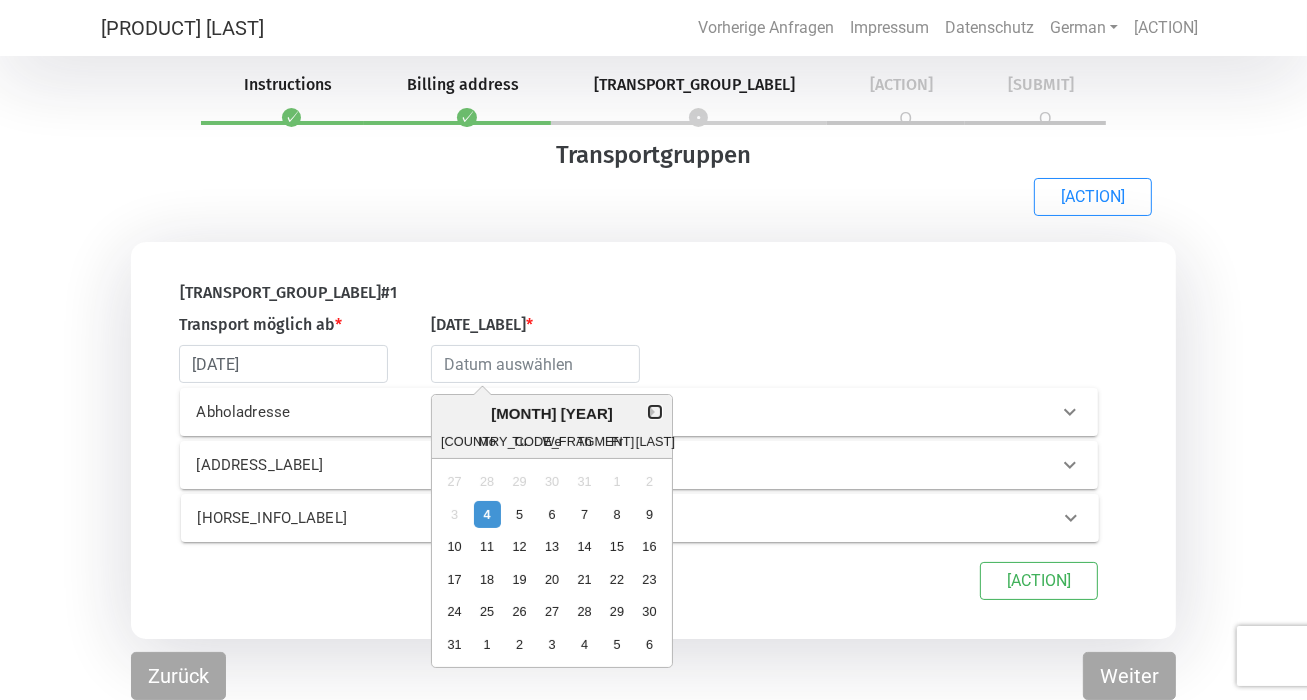 click on "Next Month" at bounding box center [655, 412] 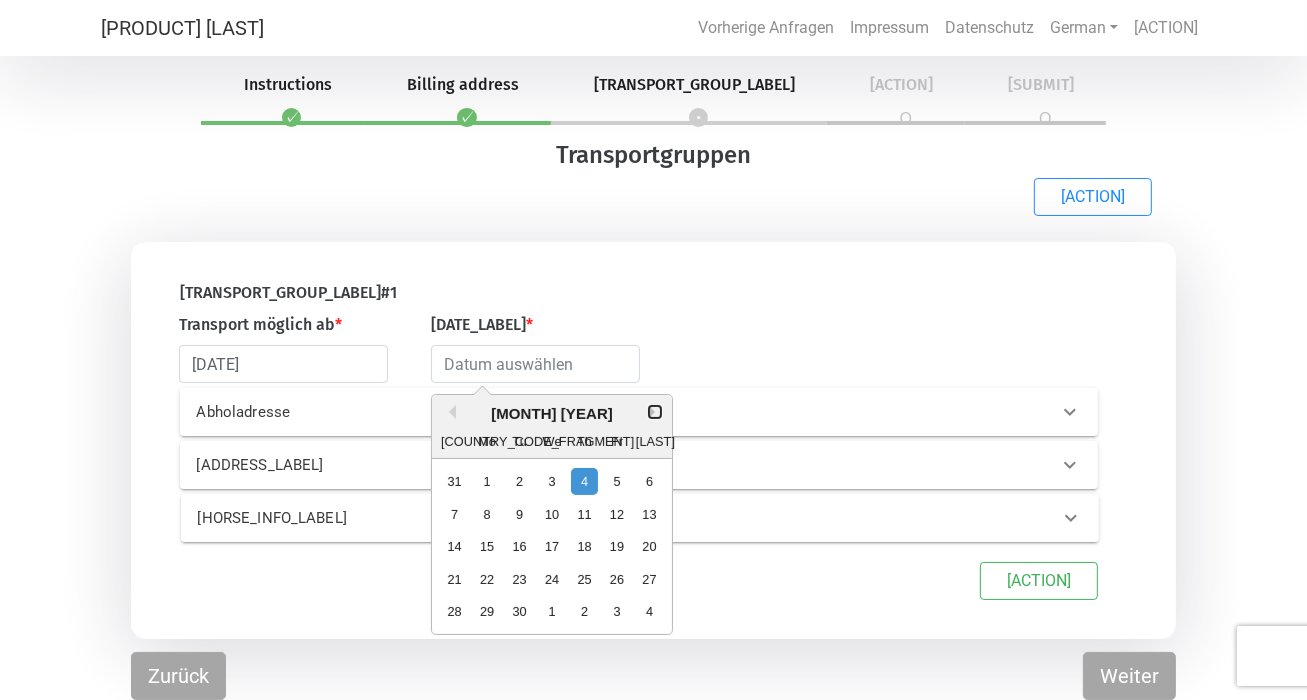 click on "Next Month" at bounding box center (655, 412) 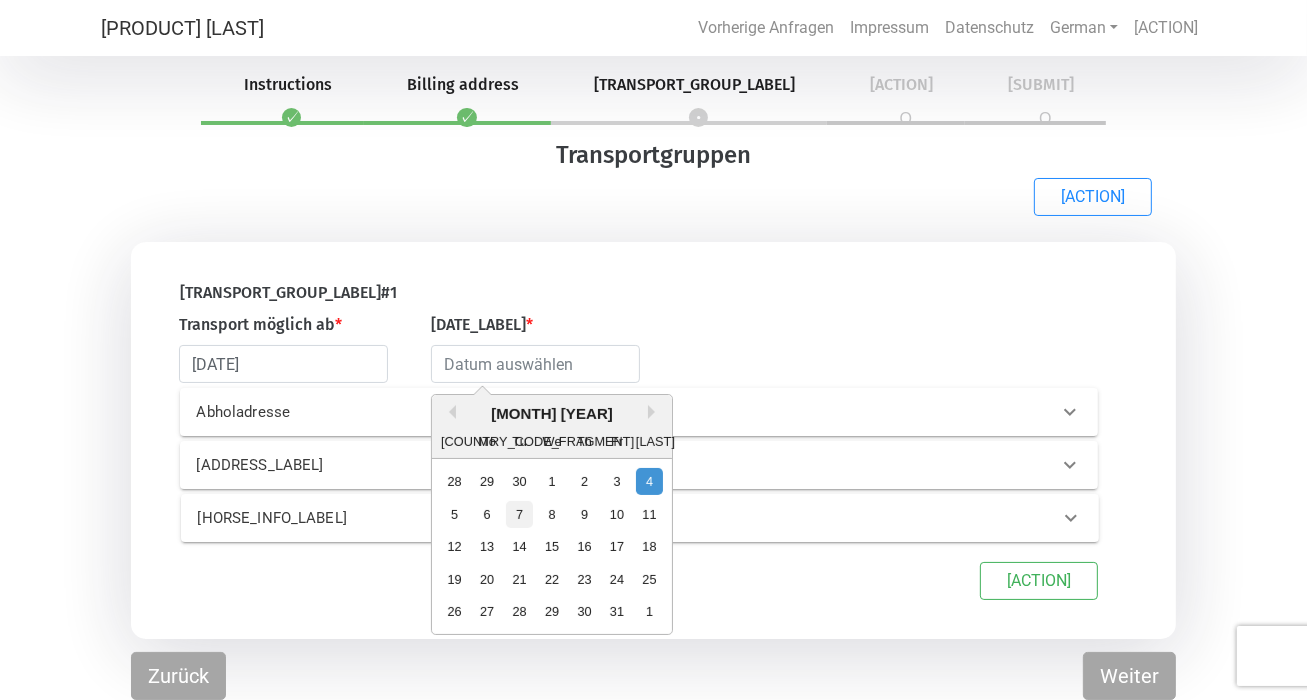 click on "7" at bounding box center (519, 514) 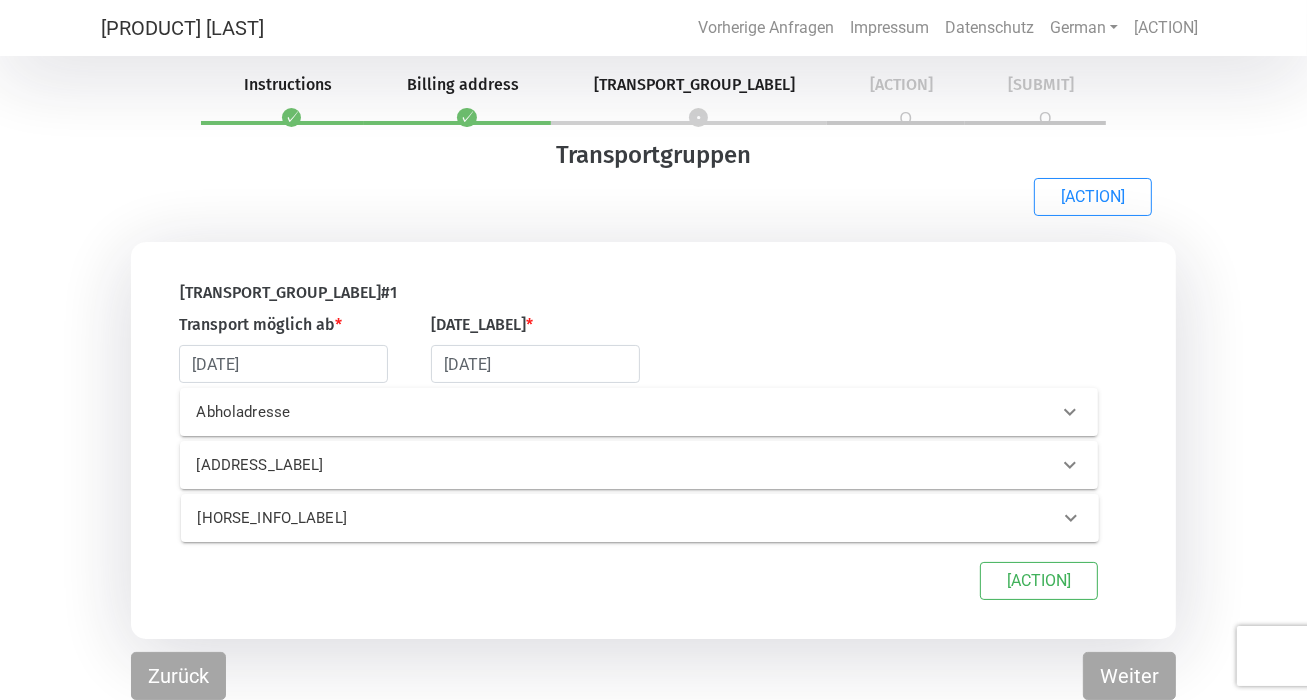 click on "Abholadresse" at bounding box center [393, 412] 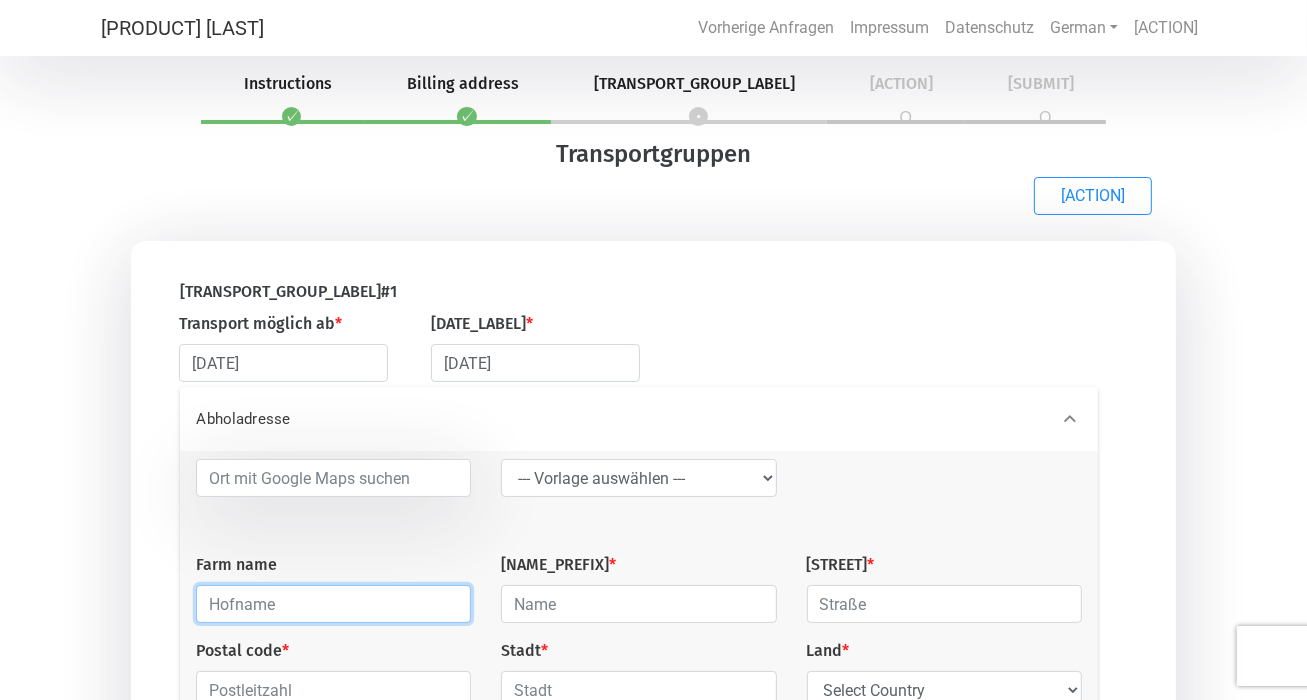 click at bounding box center (333, 604) 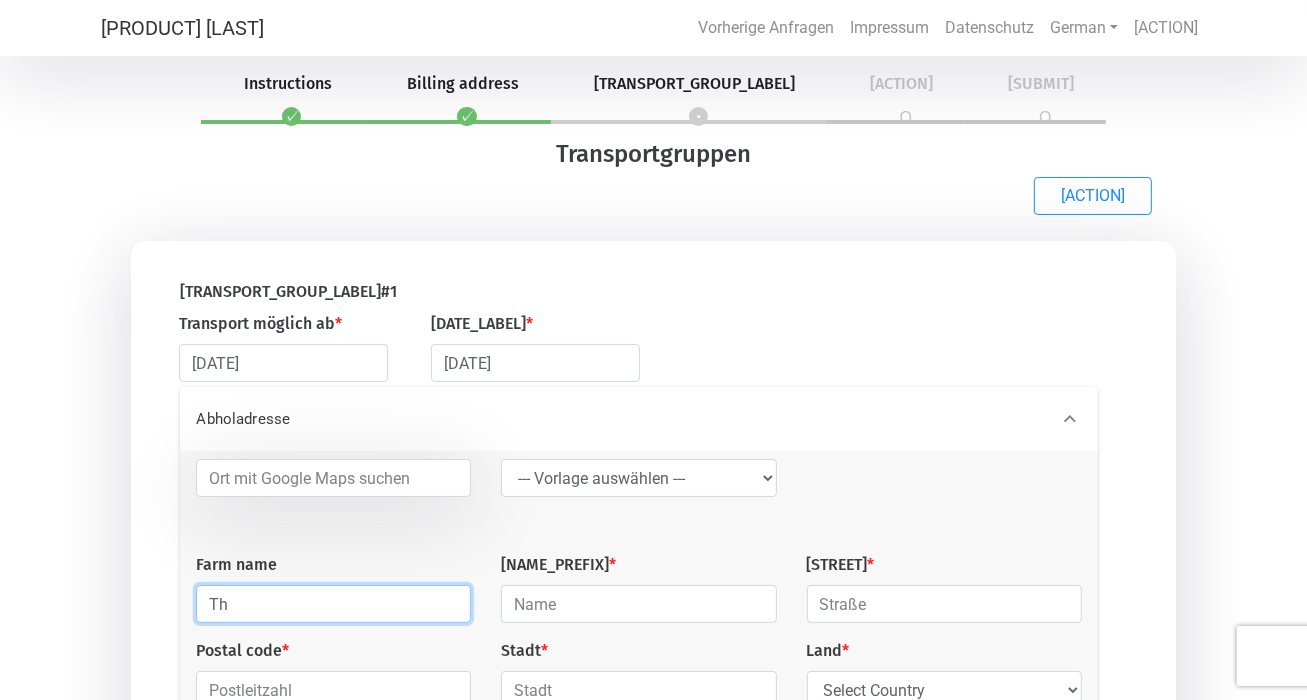 type on "[COUNTRY_CODE_FRAGMENT]" 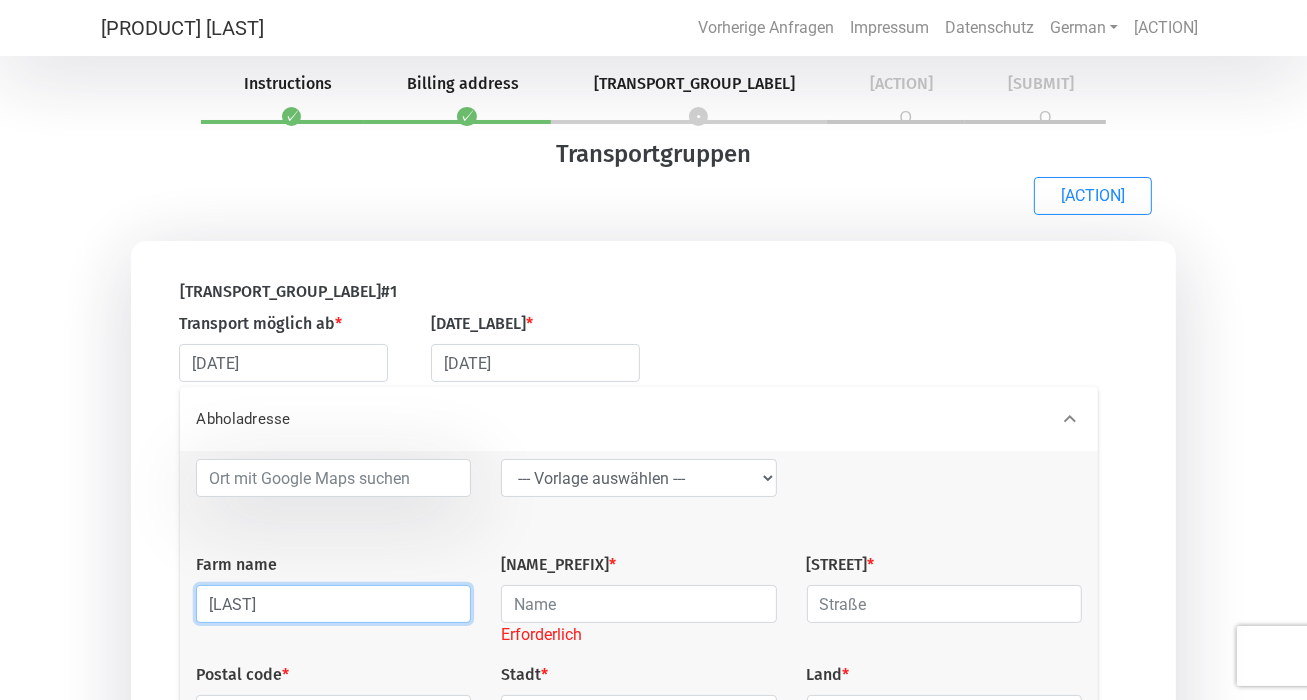 click on "[LAST]" at bounding box center (333, 604) 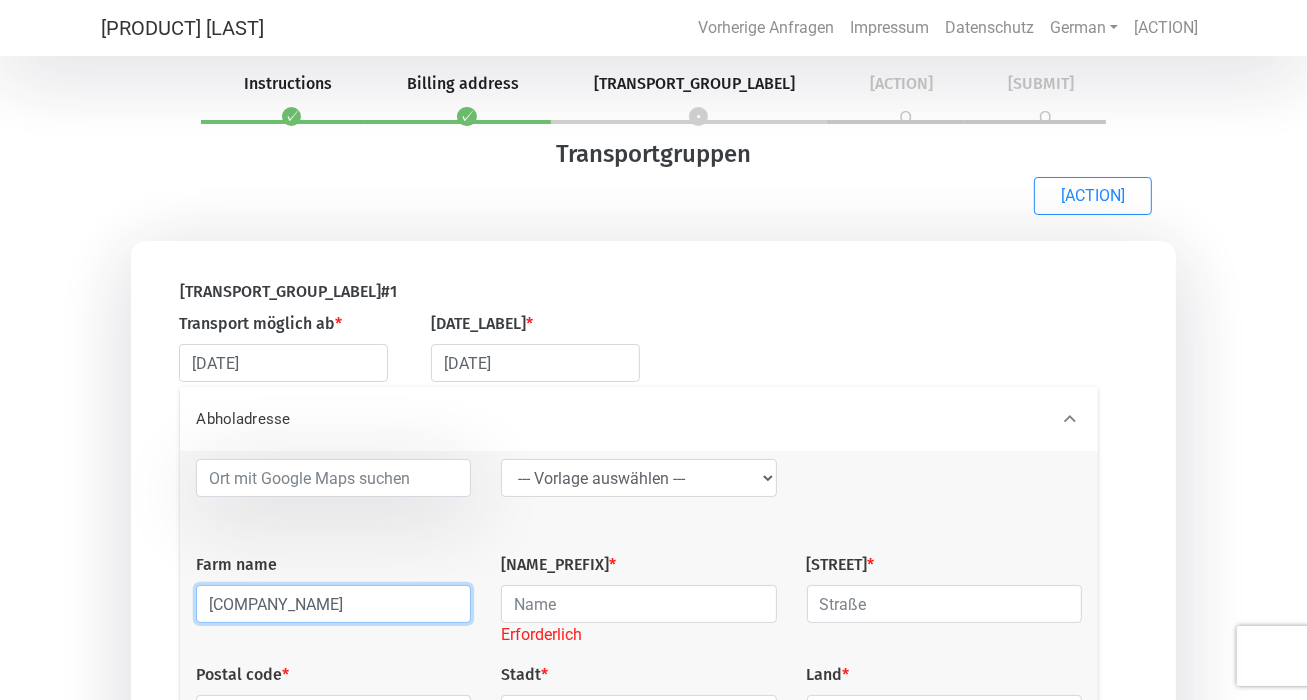 type on "[COMPANY_NAME]" 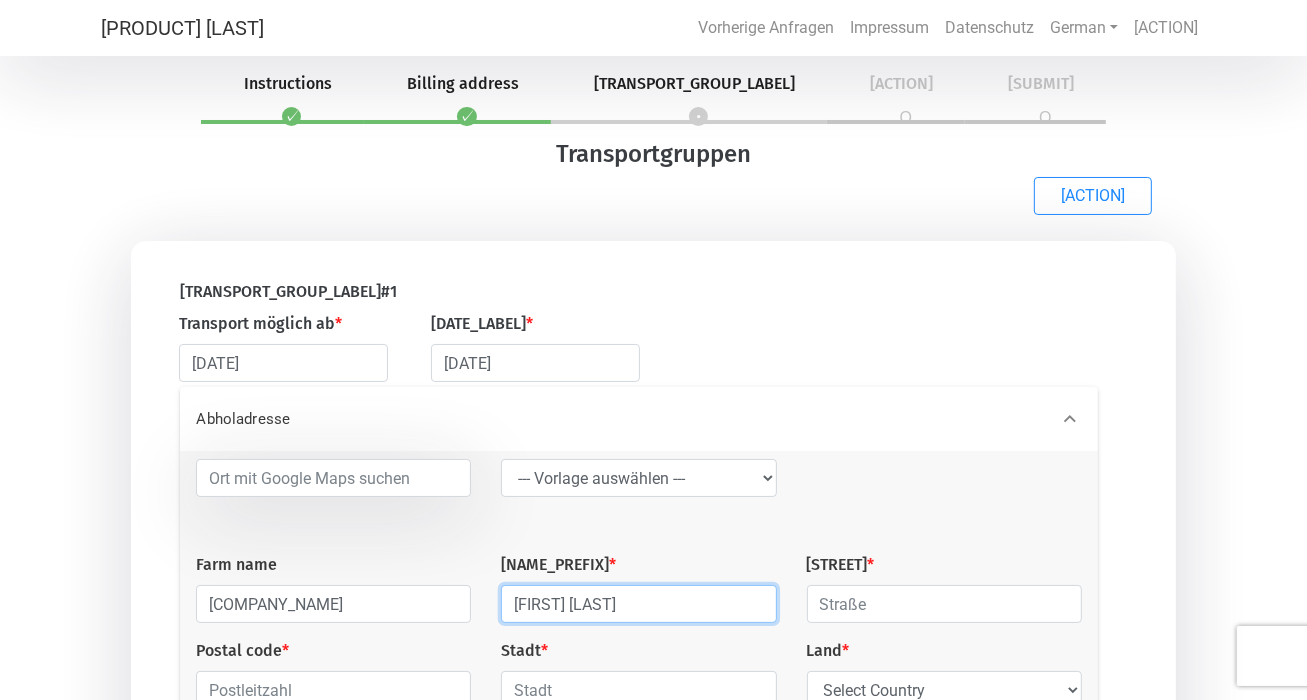 type on "[FIRST] [LAST]" 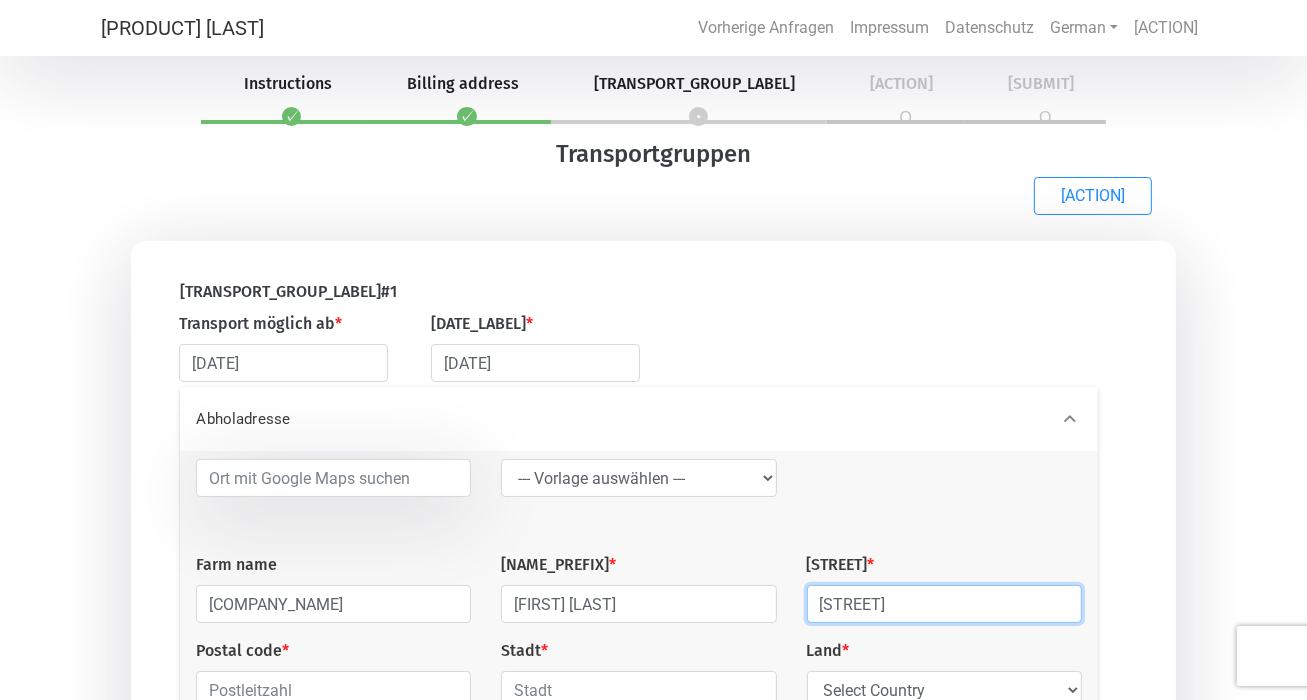 type on "[STREET]" 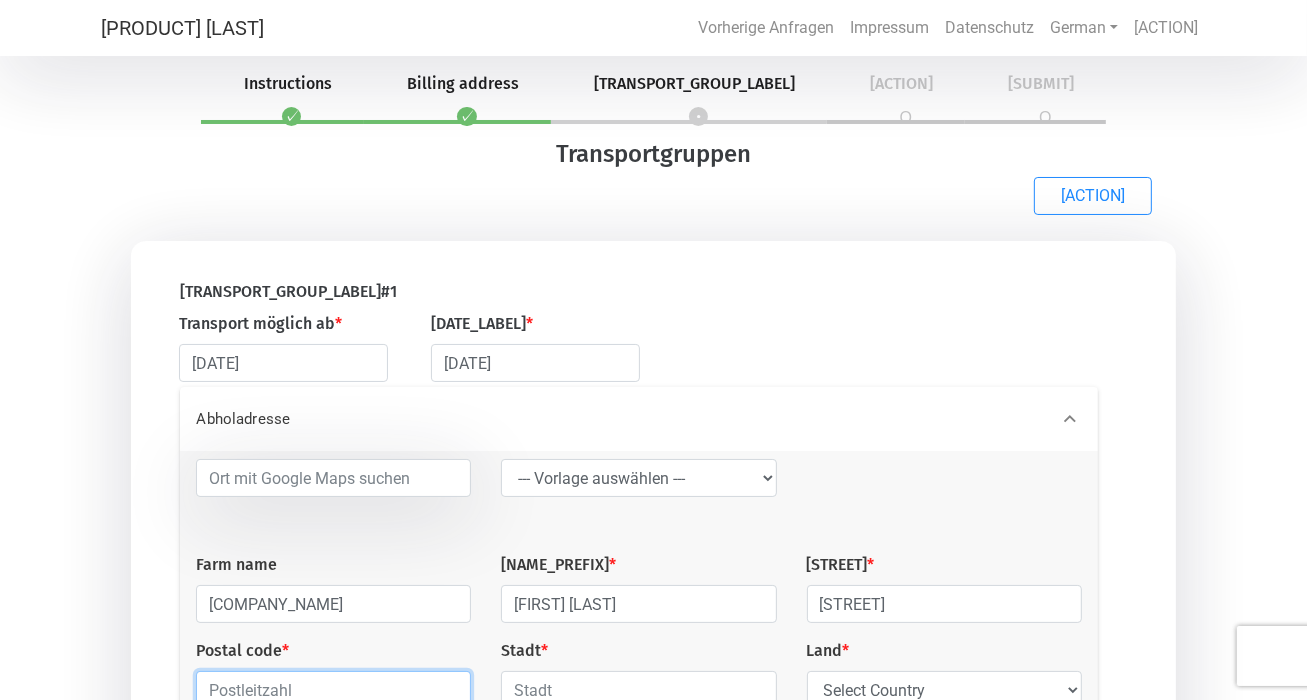 scroll, scrollTop: 24, scrollLeft: 0, axis: vertical 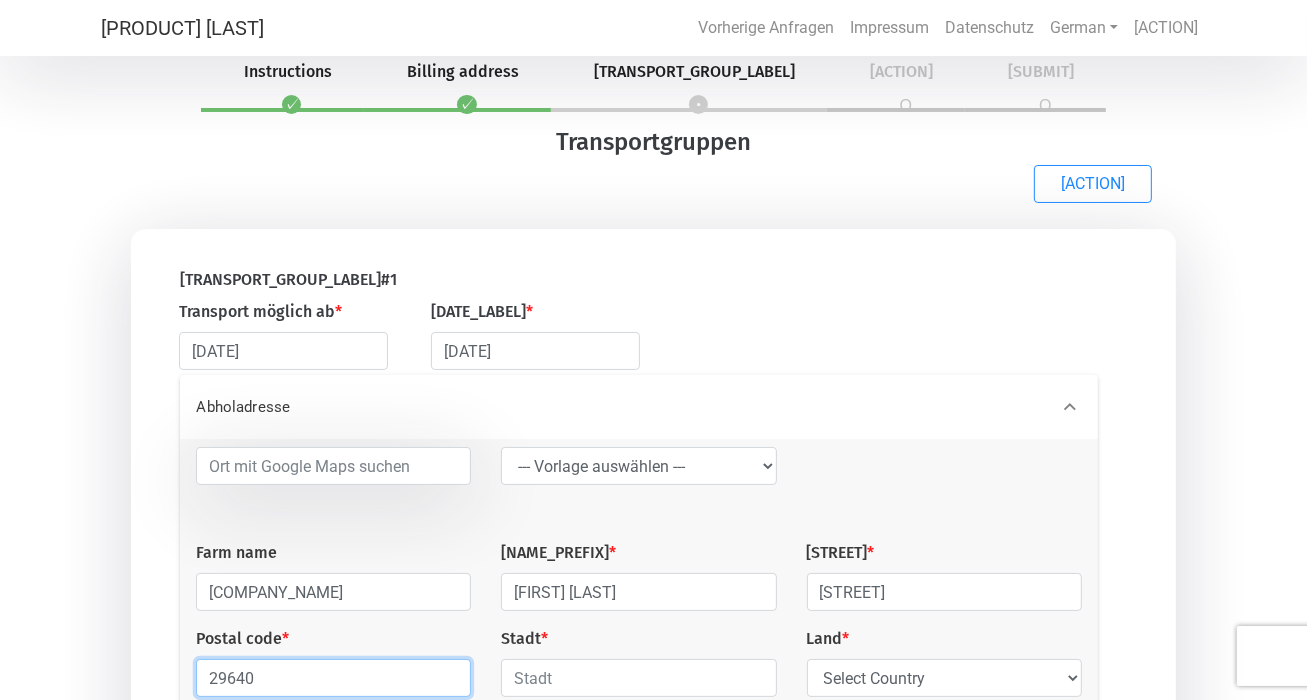 type on "29640" 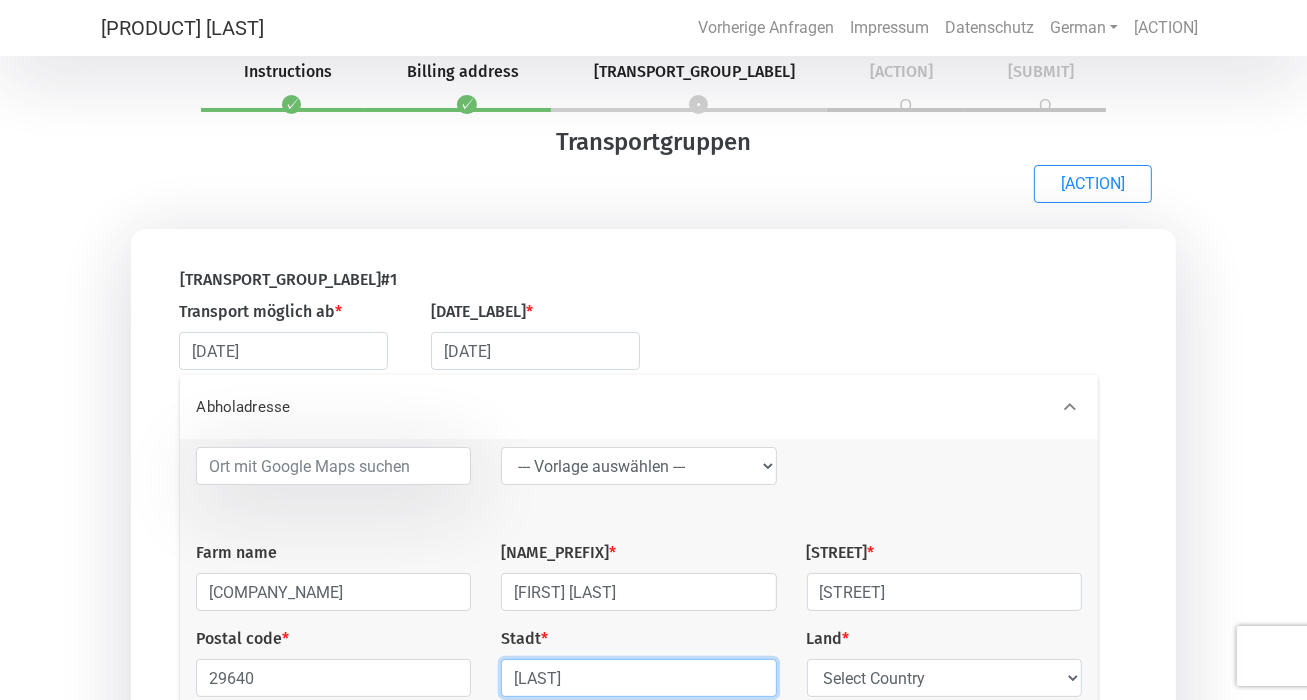 type on "[LAST]" 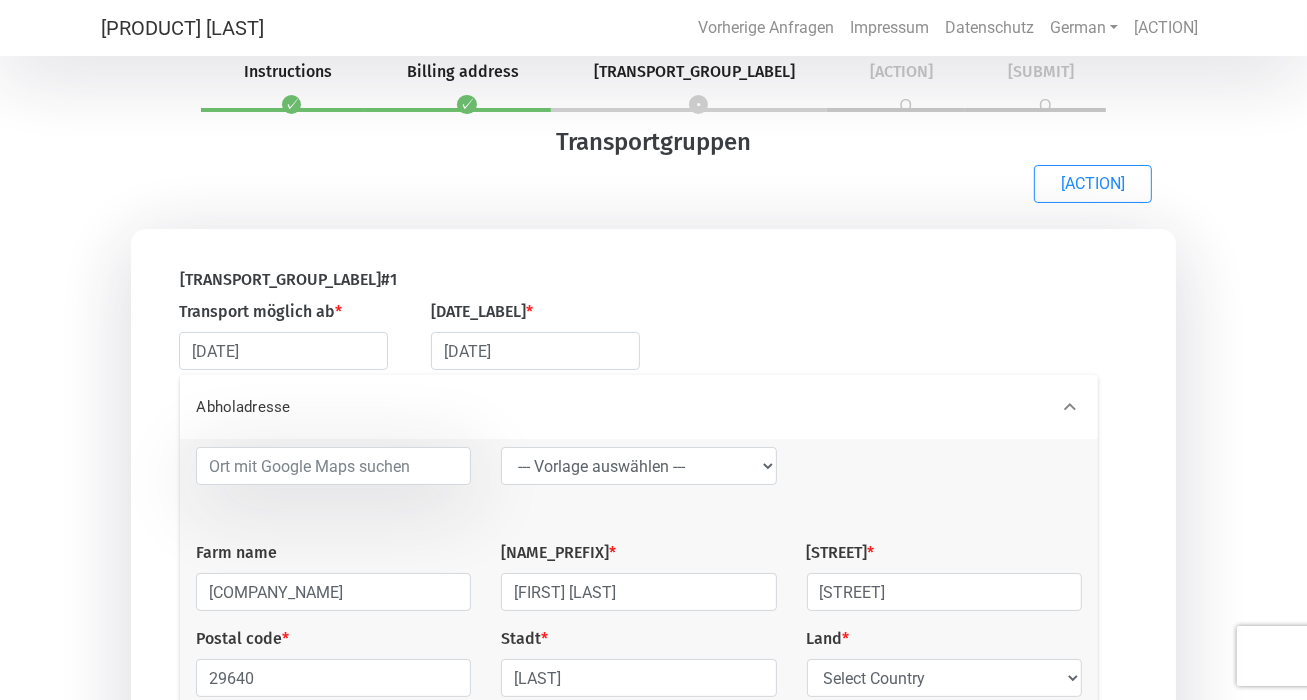 scroll, scrollTop: 406, scrollLeft: 0, axis: vertical 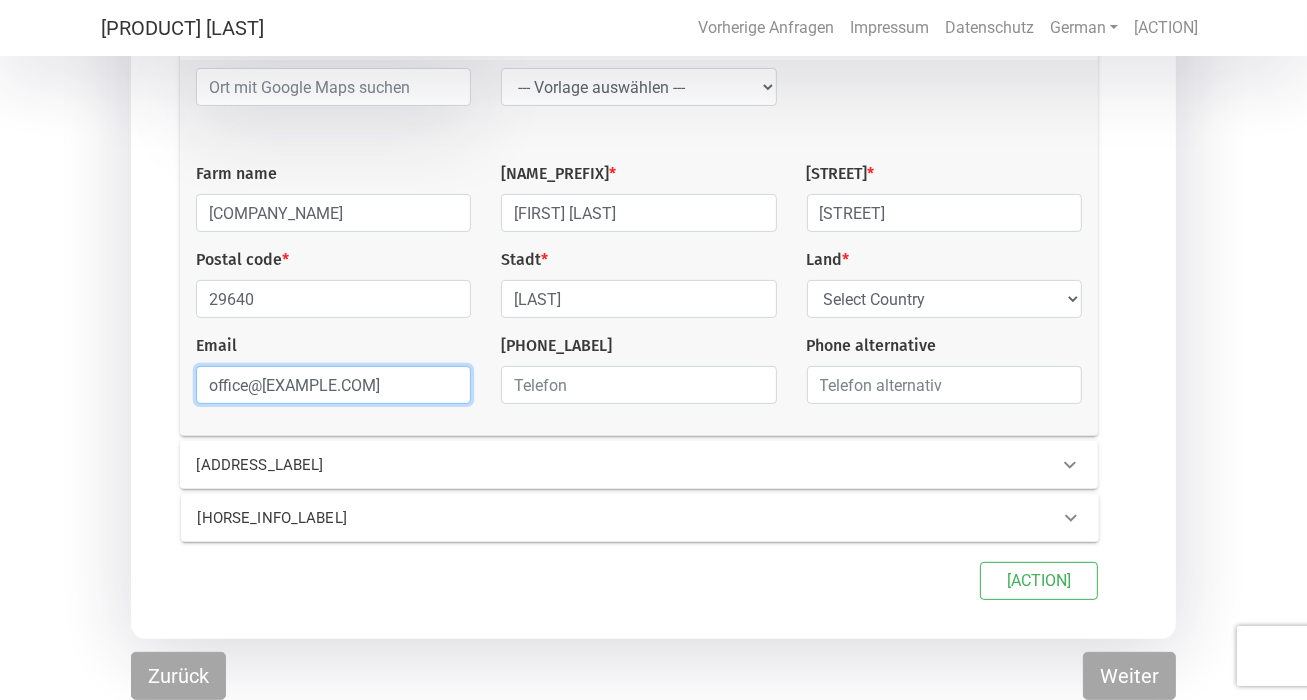 type on "office@[EXAMPLE.COM]" 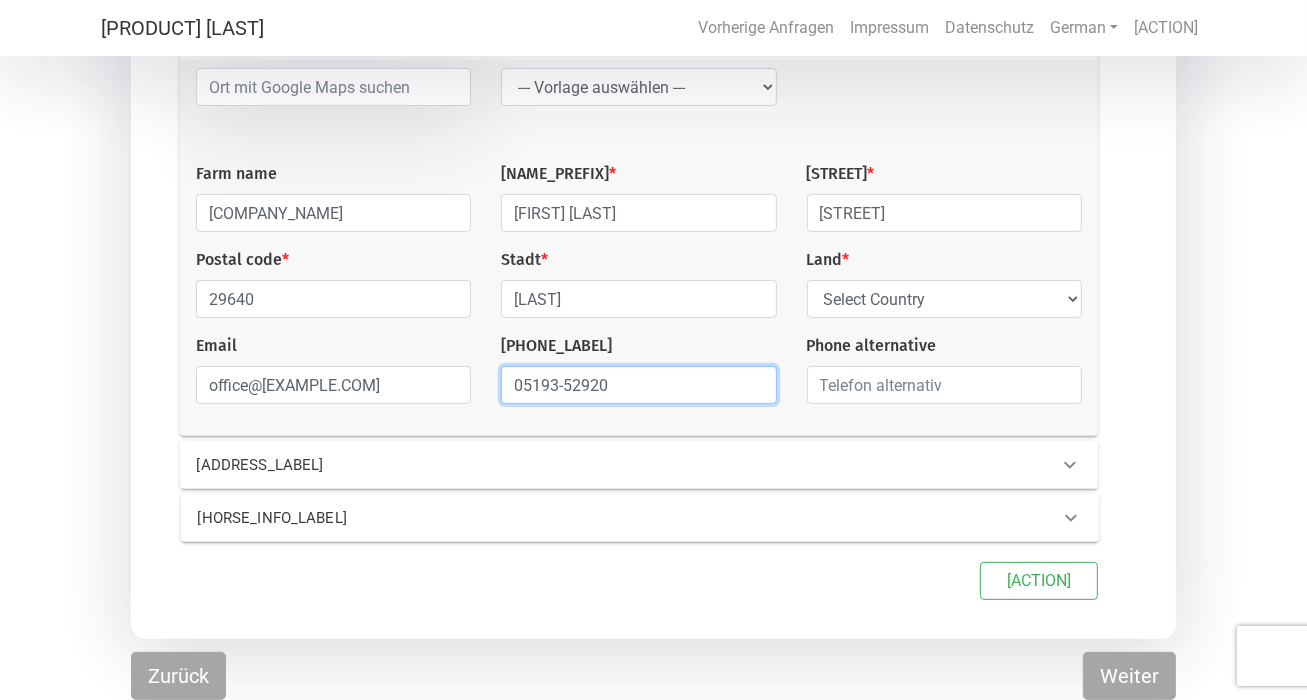 type on "05193-52920" 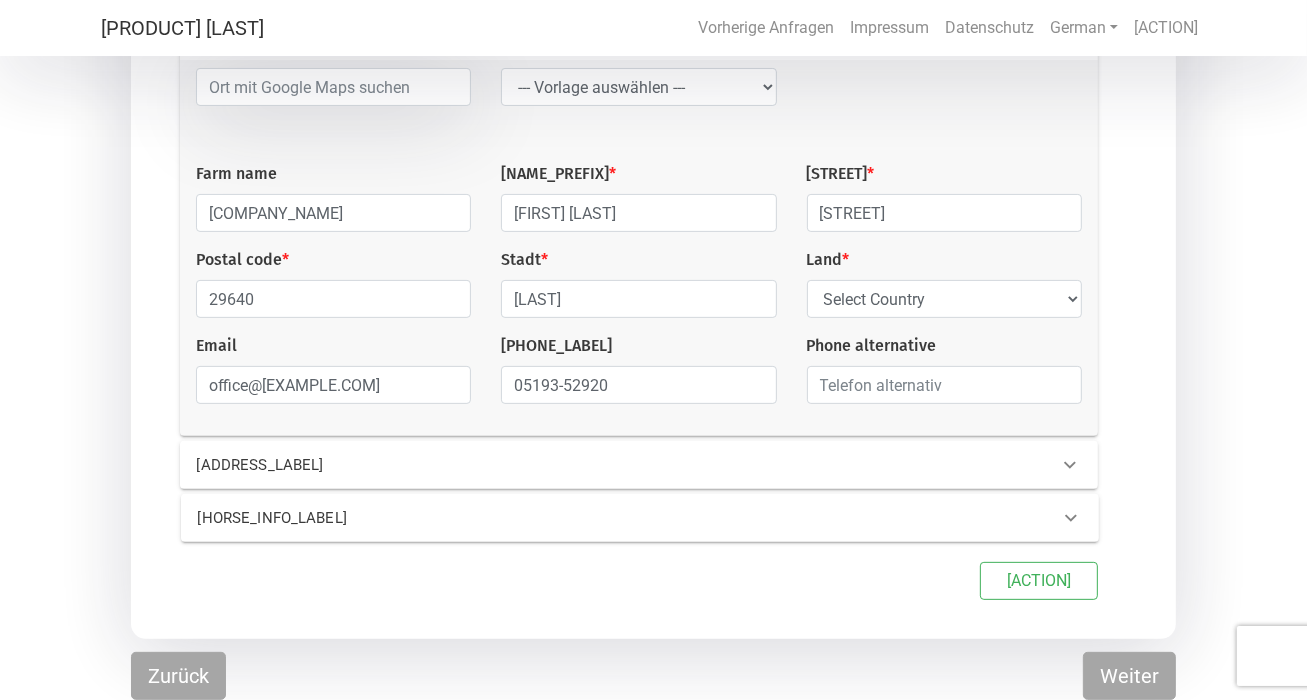 click on "[ADDRESS_LABEL]" at bounding box center (393, 465) 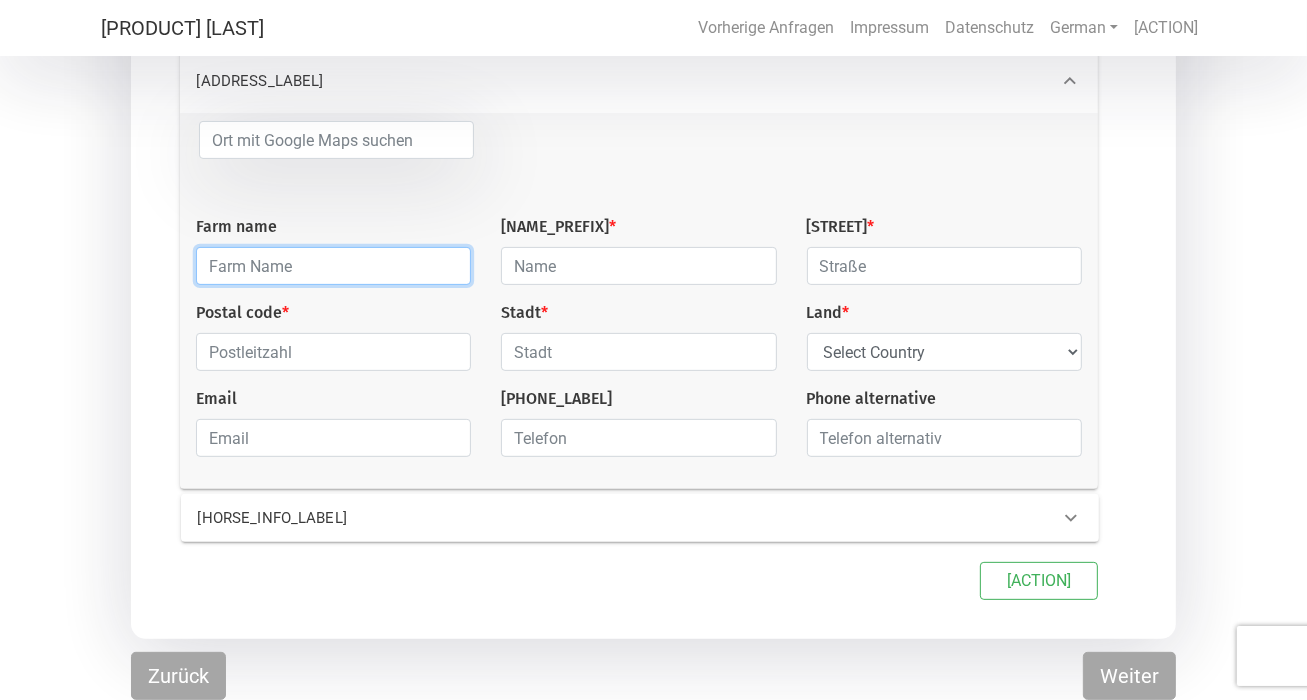 click at bounding box center (333, 266) 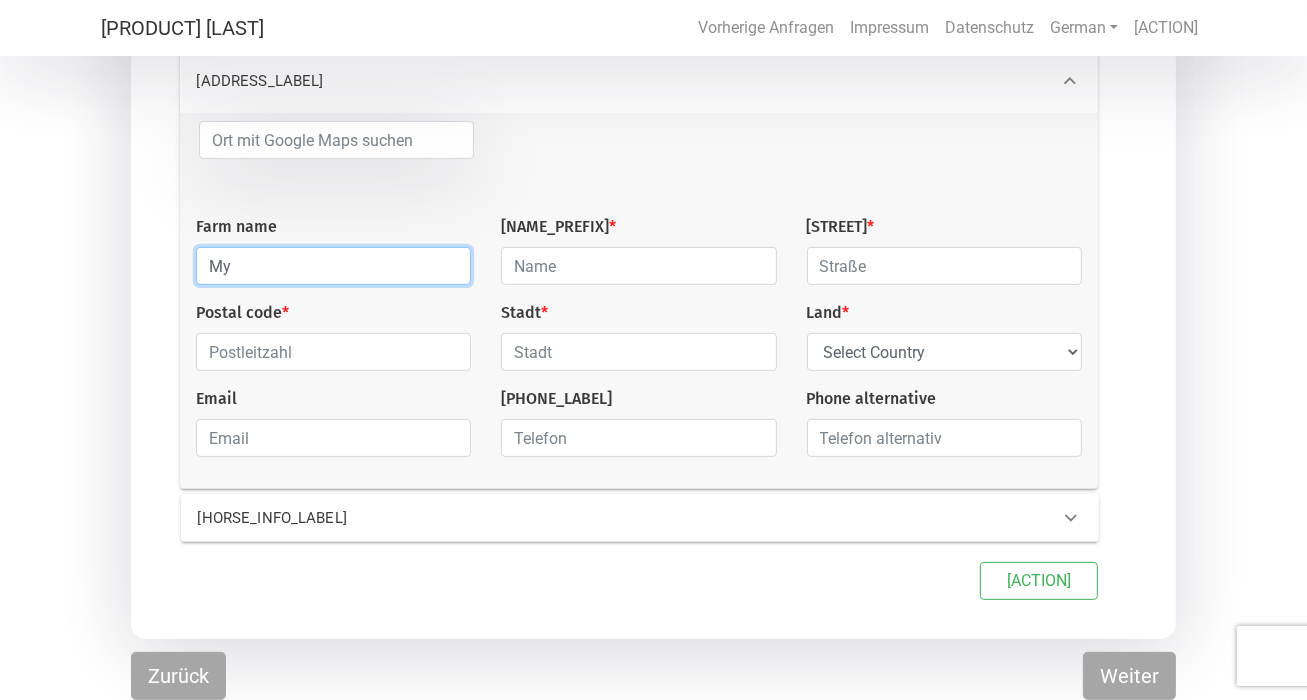 type on "M" 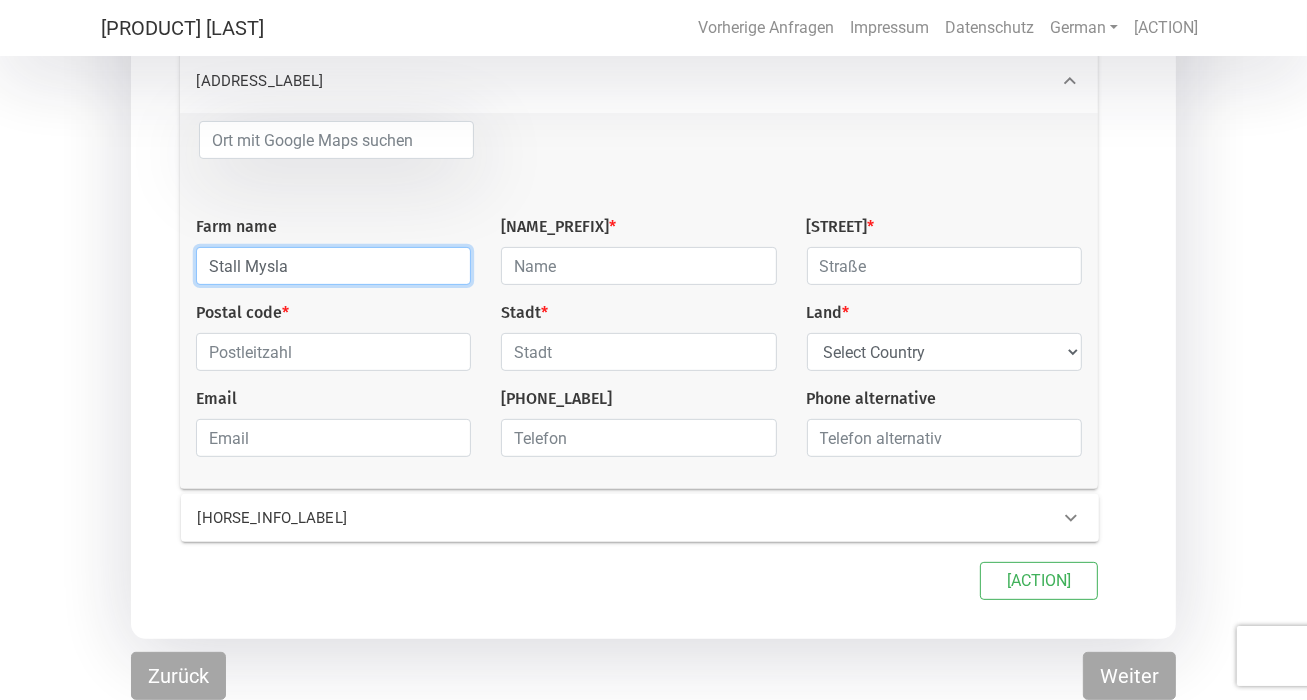 type on "Stall Mysla" 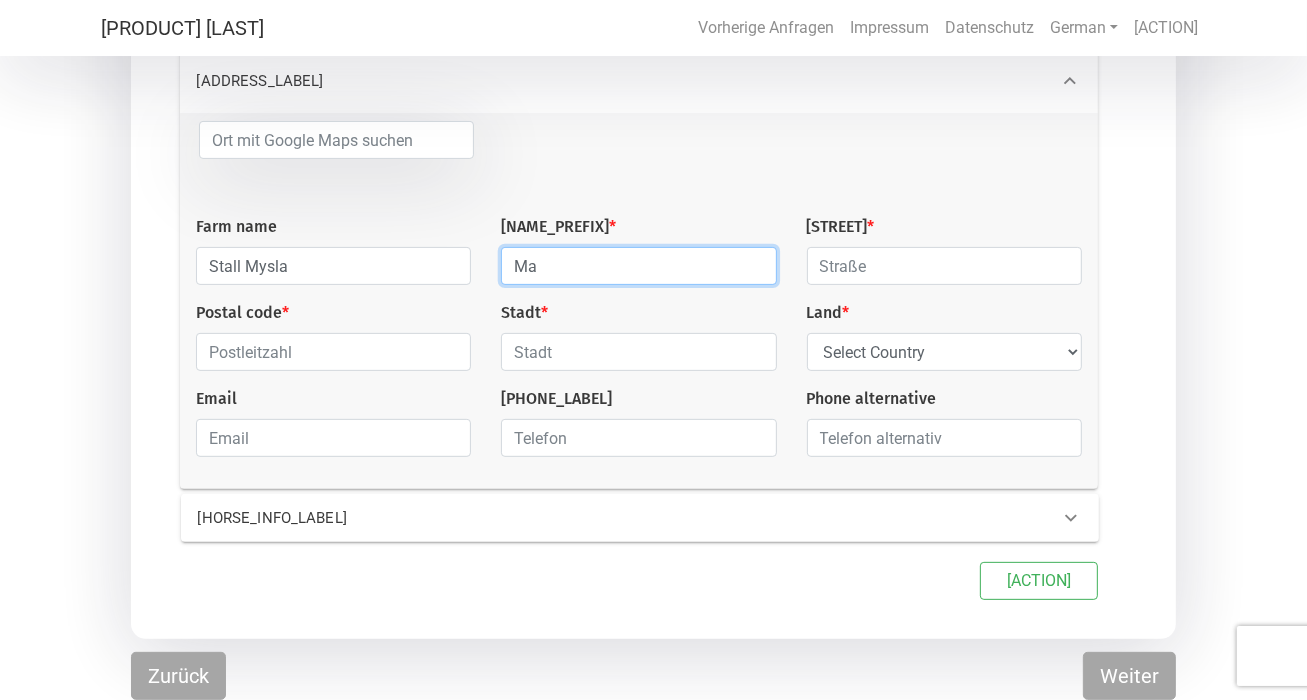 type on "M" 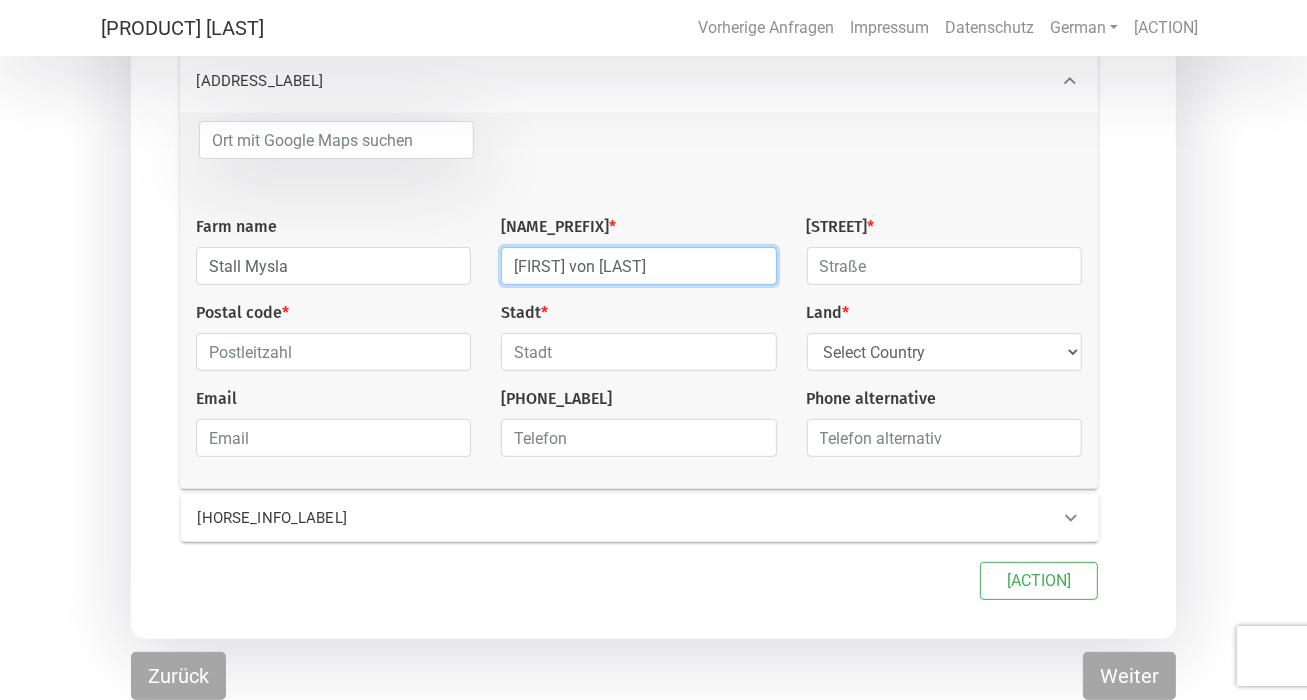 type on "[FIRST] von [LAST]" 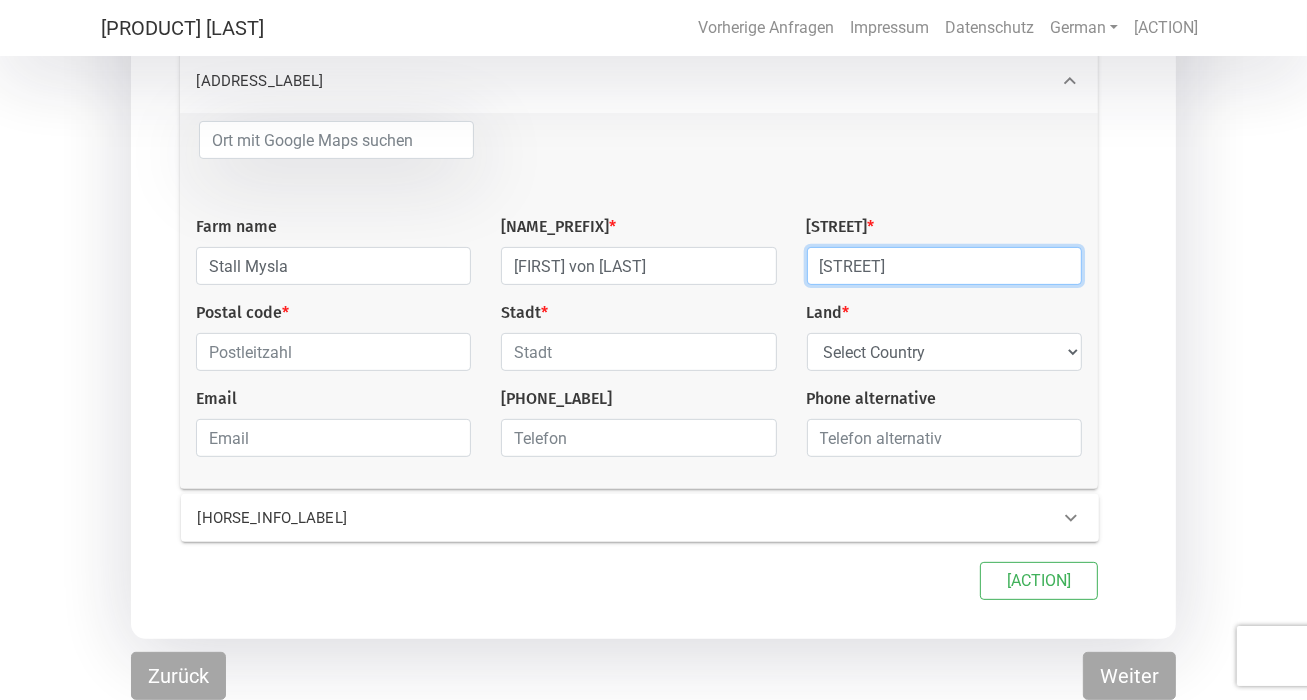 type on "[STREET]" 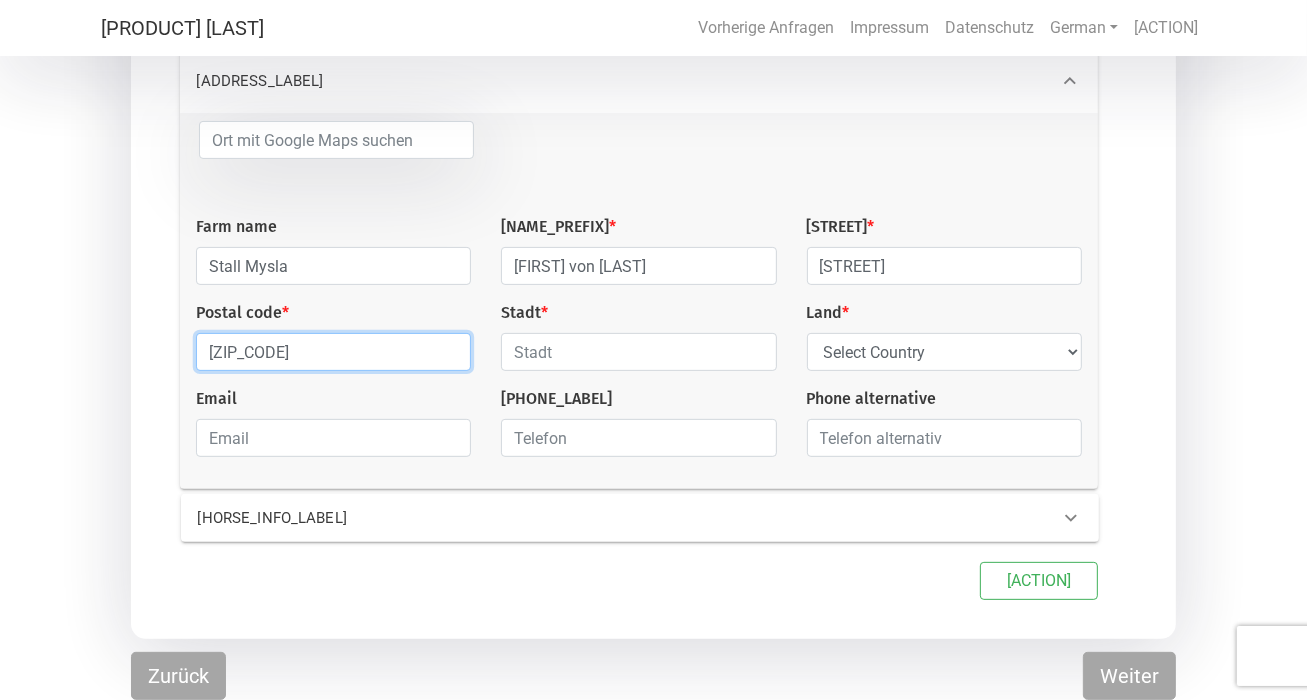 type on "[ZIP_CODE]" 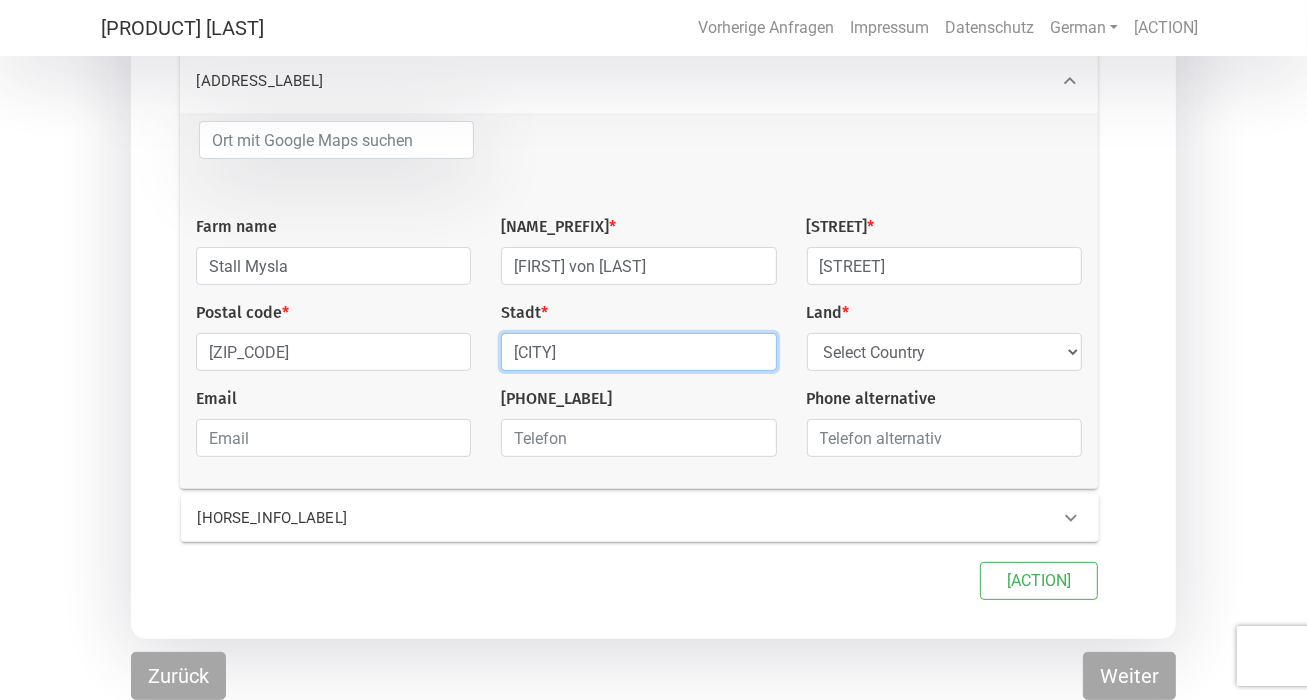 type on "[CITY]" 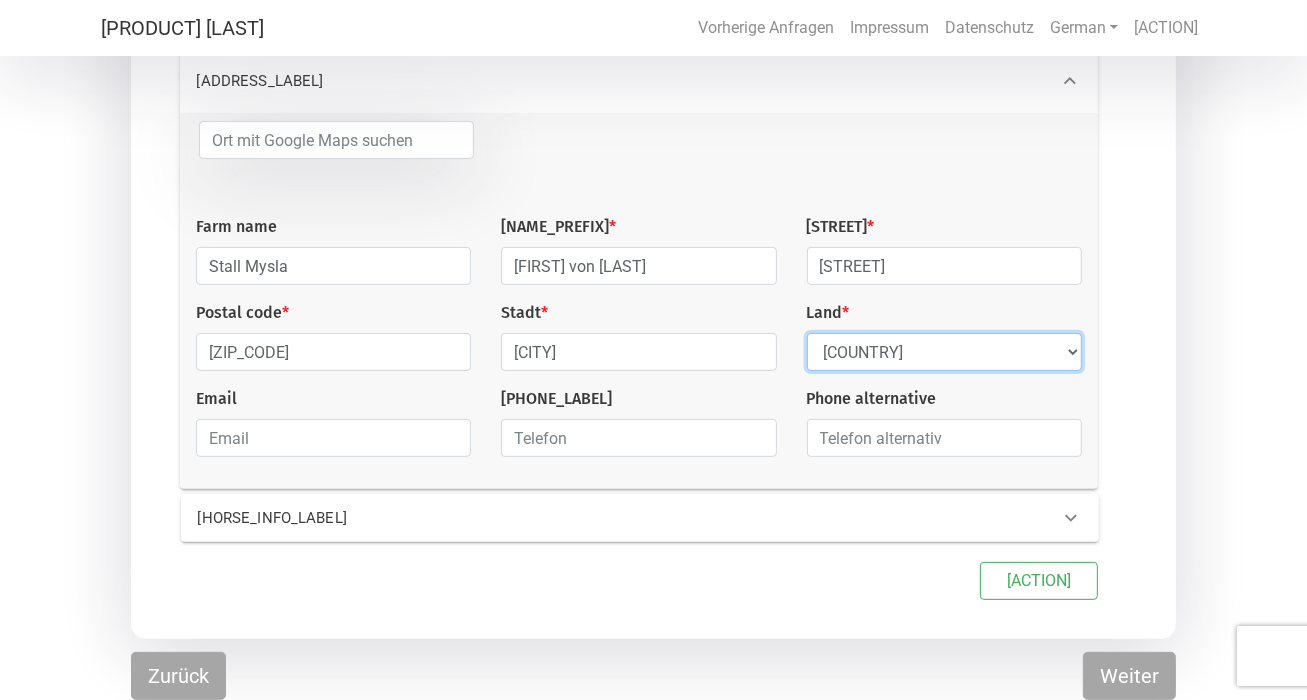 click on "Select Country Afghanistan Åland Islands Albania Algeria American Samoa Andorra Angola Anguilla Antarctica Antigua and Barbuda Argentina Armenia Aruba Australia Austria Azerbaijan Bahamas Bahrain Bangladesh Barbados Belarus Belgium Belize Benin Bermuda Bhutan Bolivia, Plurinational State of Bonaire, Sint Eustatius and Saba Bosnia and Herzegovina Botswana Bouvet Island Brazil British Indian Ocean Territory Brunei Darussalam Bulgaria Burkina Faso Burundi Cambodia Cameroon Canada Cape Verde Cayman Islands Central African Republic Chad Chile China Christmas Island Cocos (Keeling) Islands Colombia Comoros Congo Congo, the Democratic Republic of the Cook Islands Costa Rica Côte d'Ivoire Croatia Cuba Curaçao Cyprus Czech Republic Denmark Djibouti Dominica Dominican Republic Ecuador Egypt El Salvador Equatorial Guinea Eritrea Estonia Ethiopia Falkland Islands (Malvinas) Faroe Islands Fiji Finland France French Guiana French Polynesia French Southern Territories Gabon Gambia Georgia Germany Ghana Gibraltar Greece" at bounding box center (944, 352) 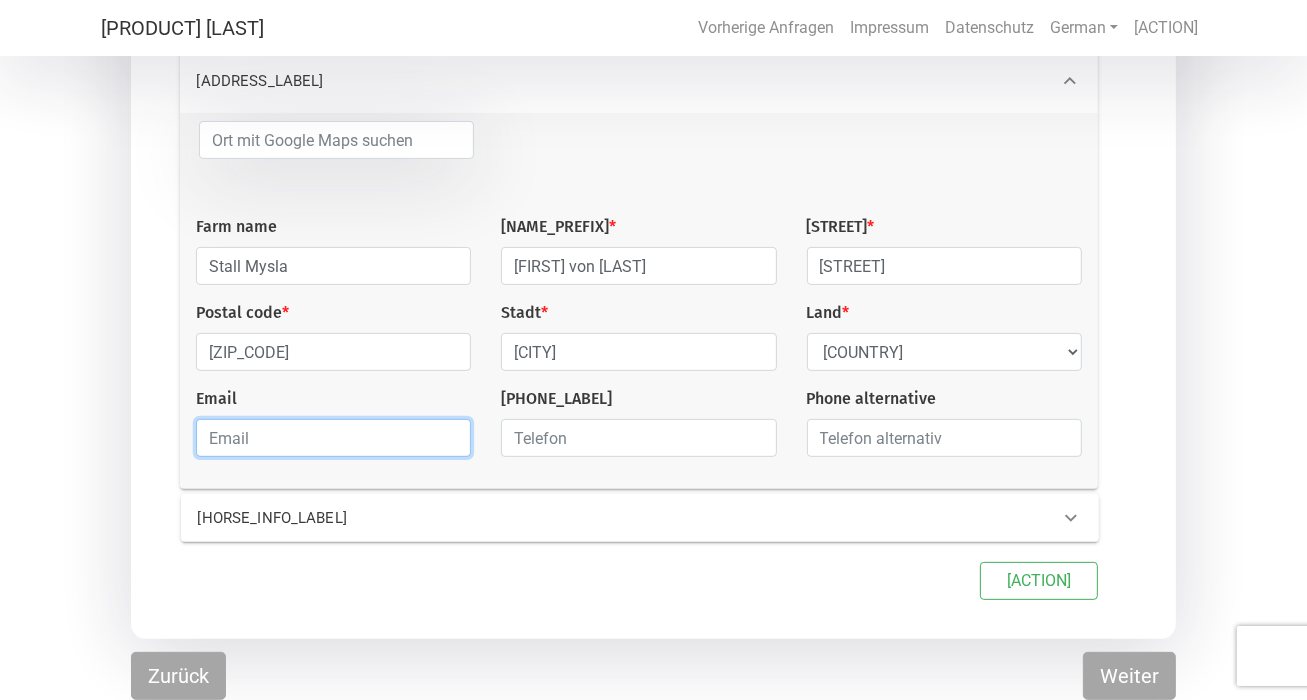 click at bounding box center (333, 438) 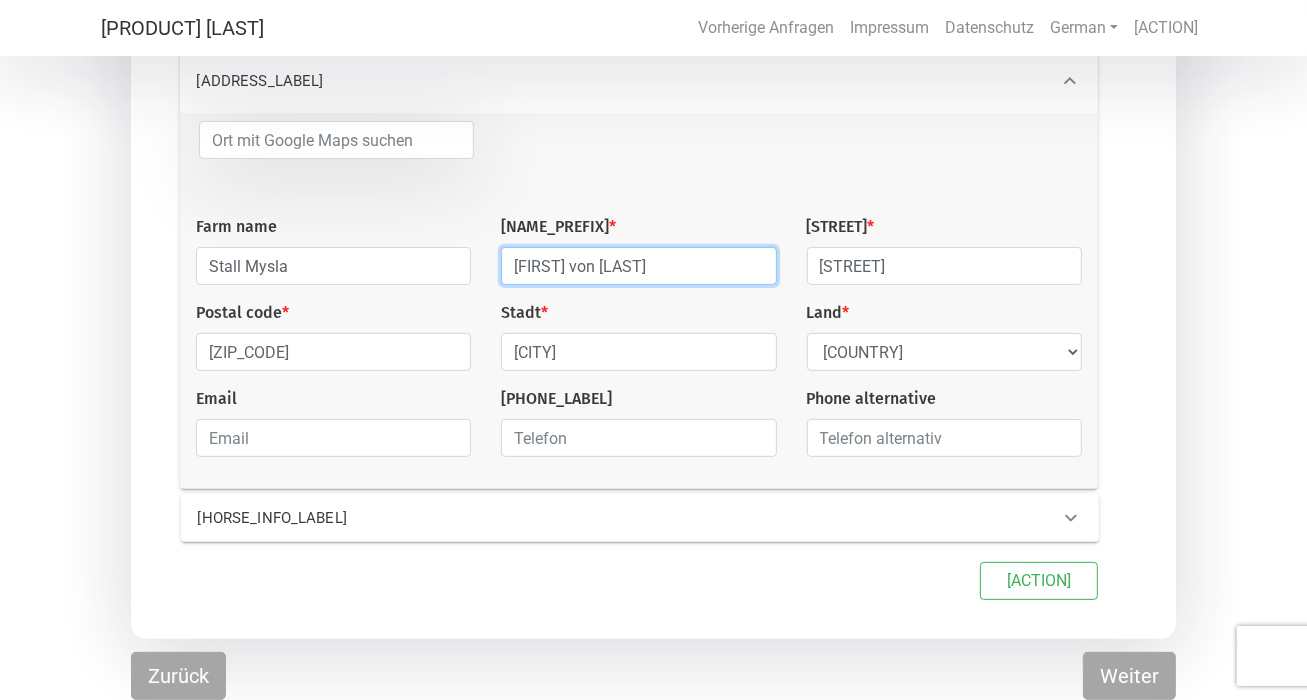 click on "[FIRST] von [LAST]" at bounding box center (638, 266) 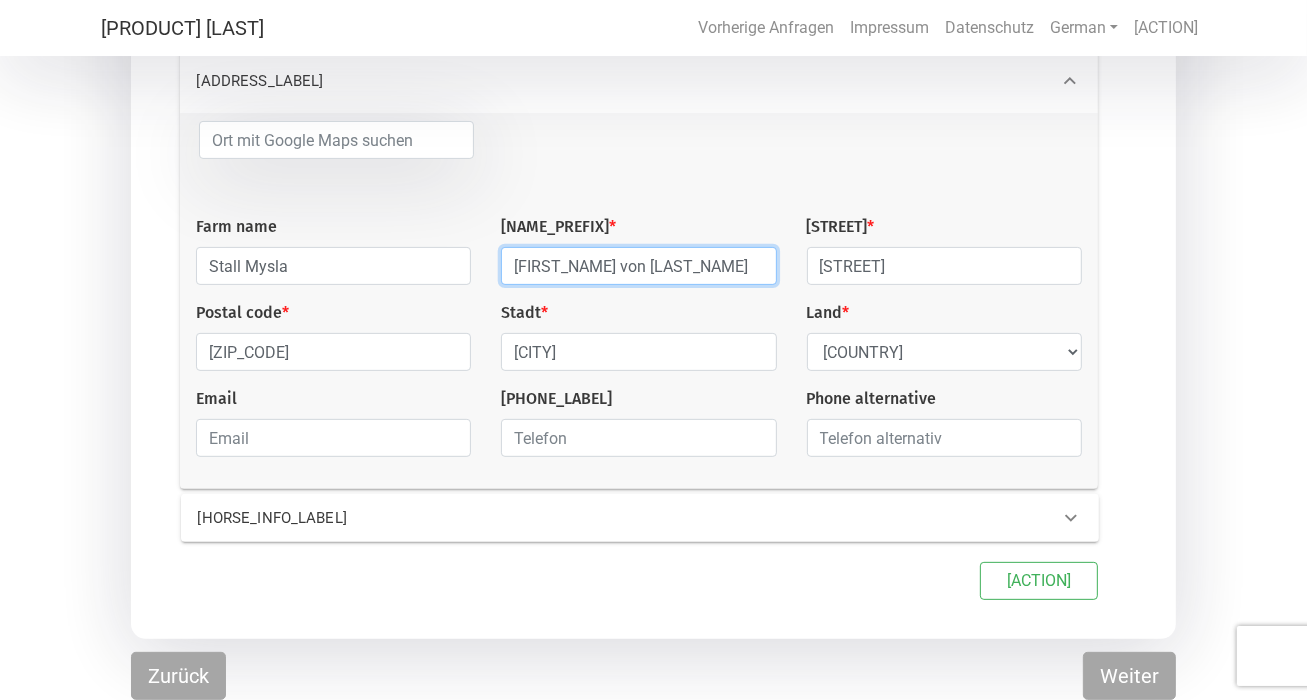 type on "[FIRST_NAME] von [LAST_NAME]" 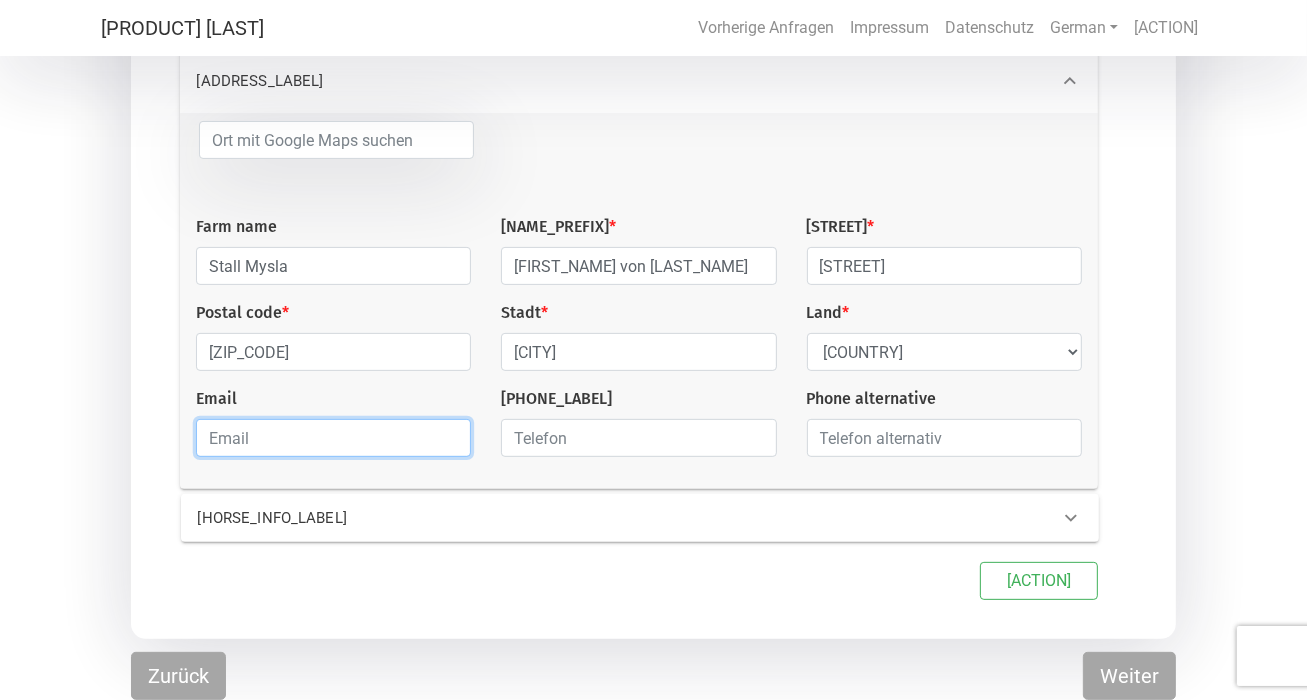 click at bounding box center [333, 438] 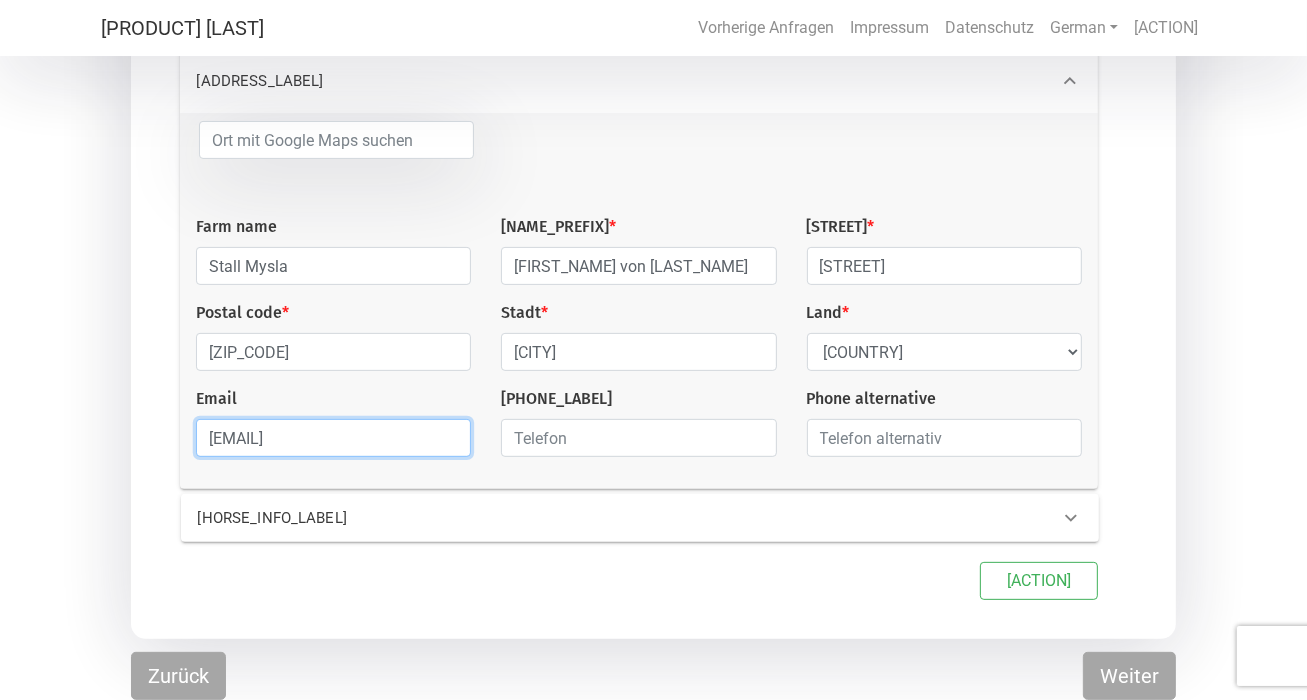 type on "[EMAIL]" 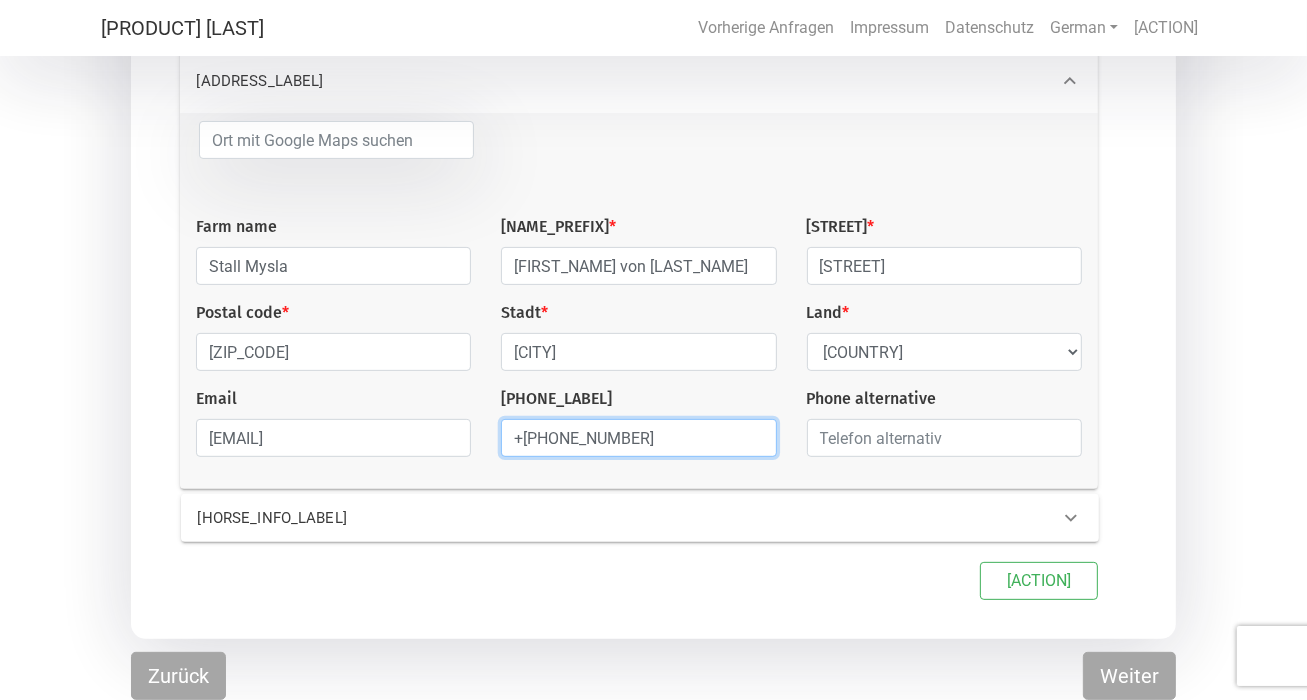 type on "+[PHONE_NUMBER]" 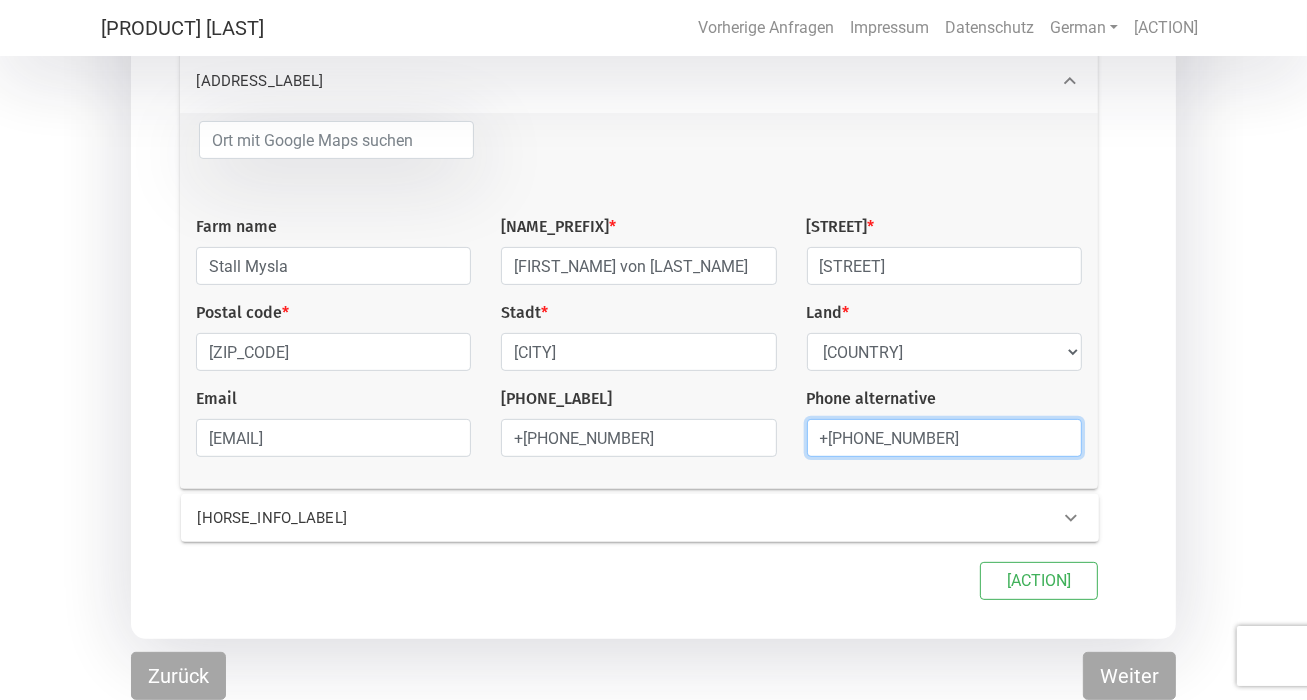 type on "+[PHONE_NUMBER]" 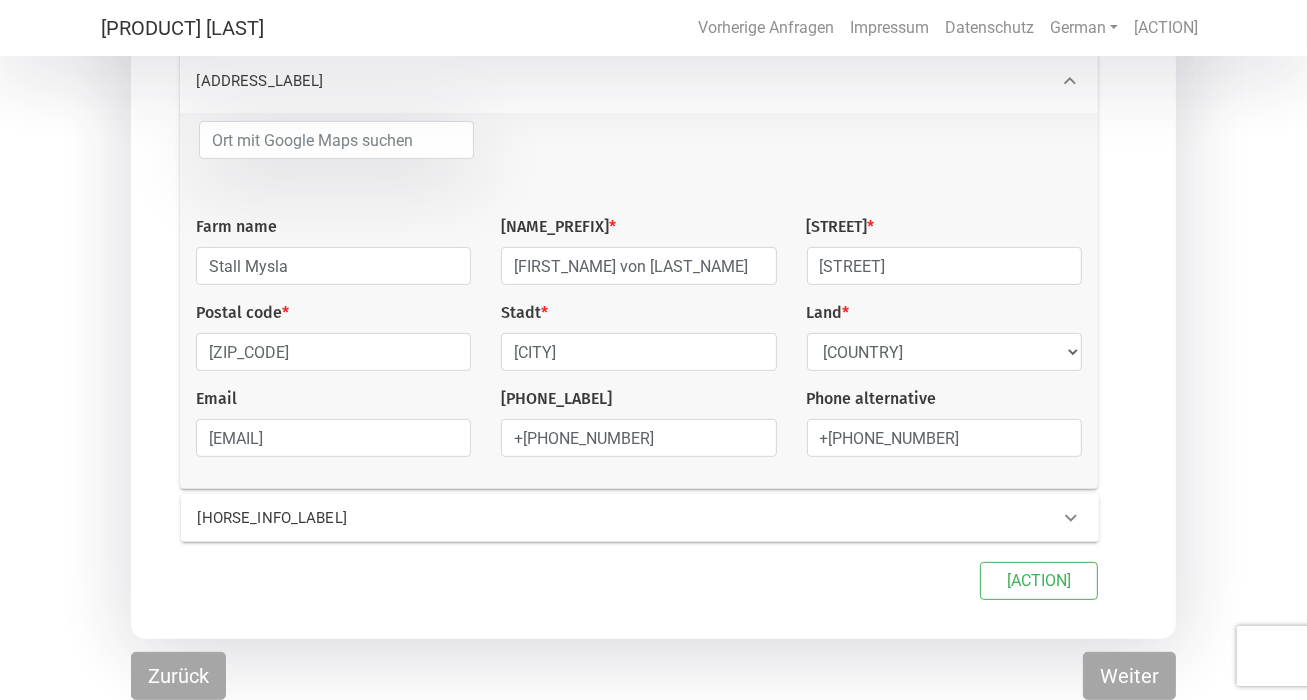 click on "[HORSE_INFO_LABEL]" at bounding box center (394, 518) 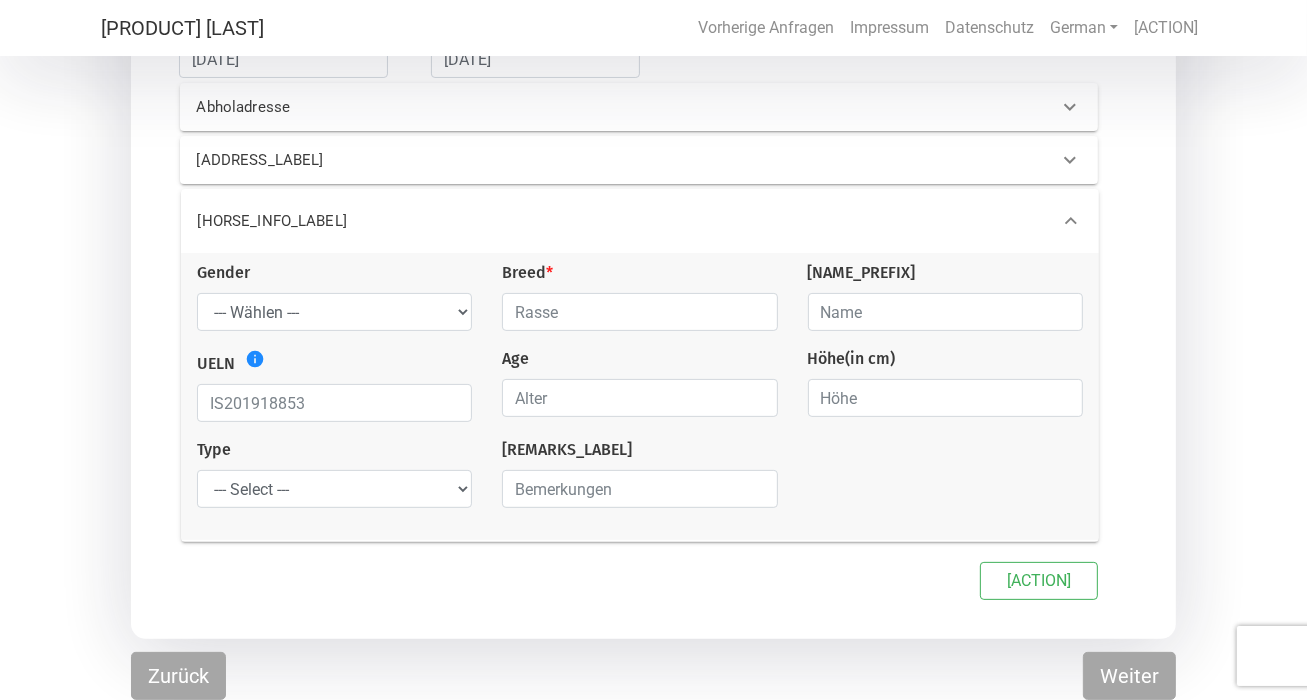 scroll, scrollTop: 317, scrollLeft: 0, axis: vertical 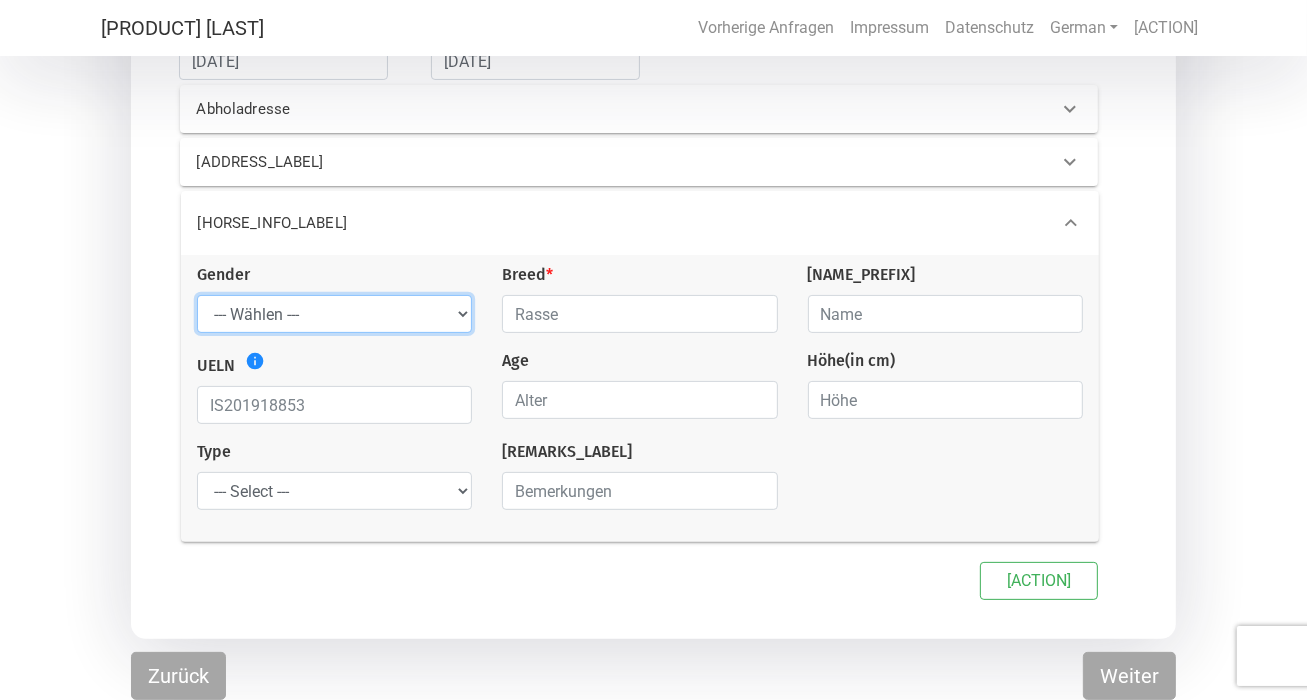 click on "--- Wählen --- Hengst Wallach Stute" at bounding box center (334, 314) 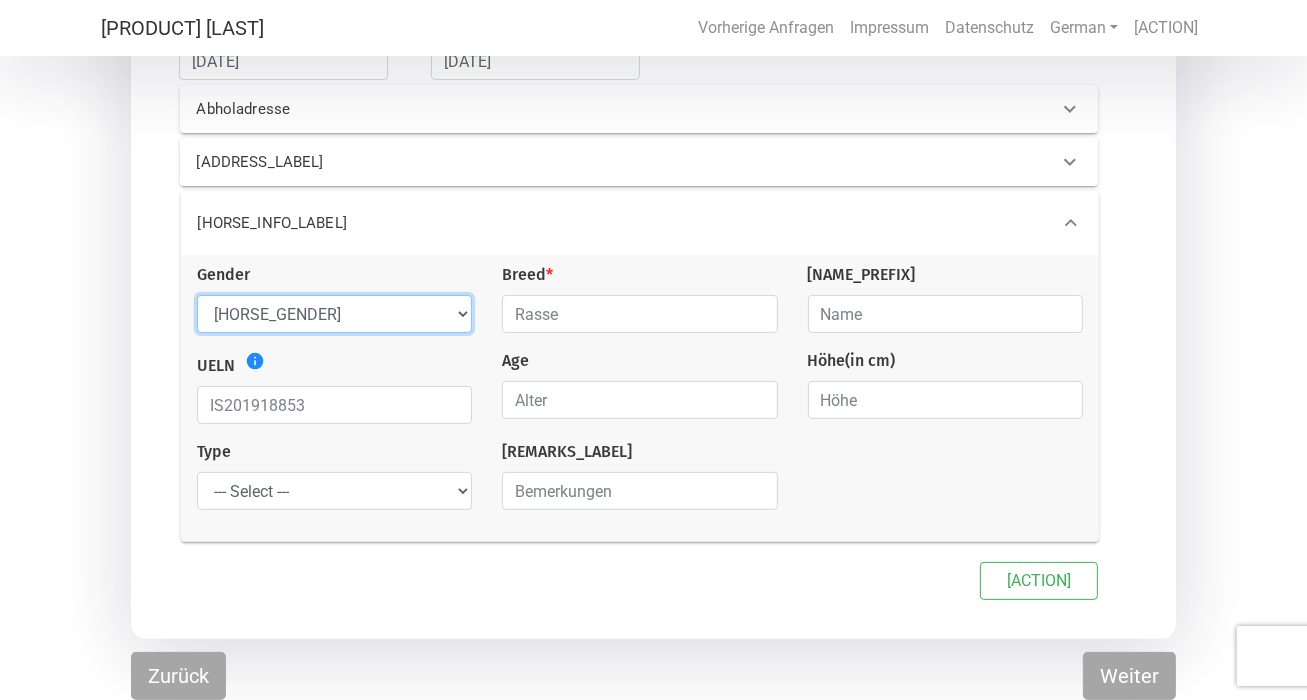 click on "--- Wählen --- Hengst Wallach Stute" at bounding box center [334, 314] 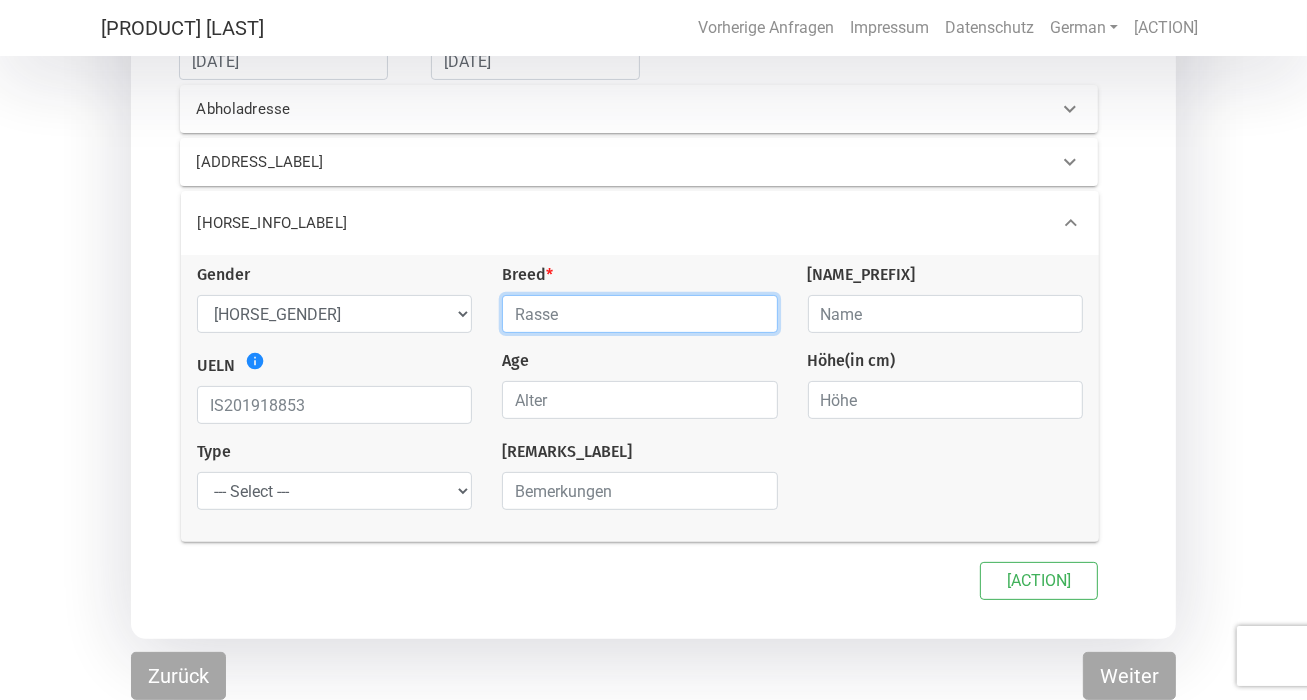 click at bounding box center (639, 314) 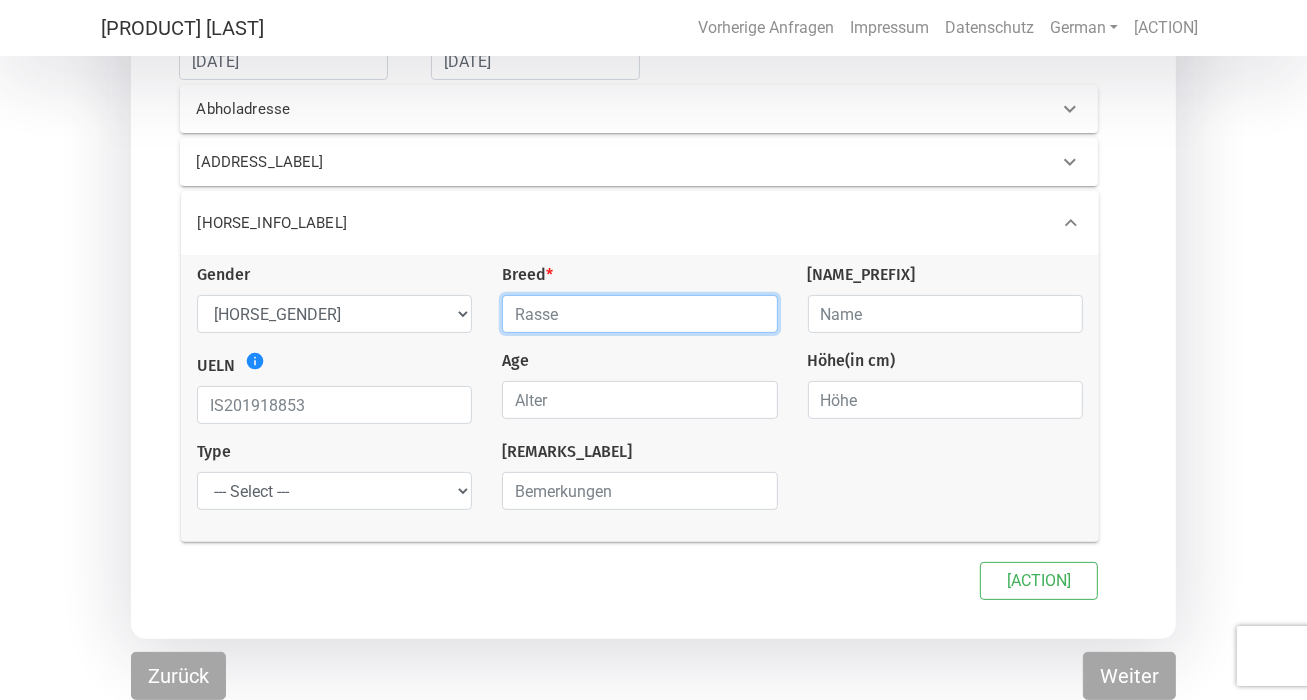 type on "[PRODUCT]" 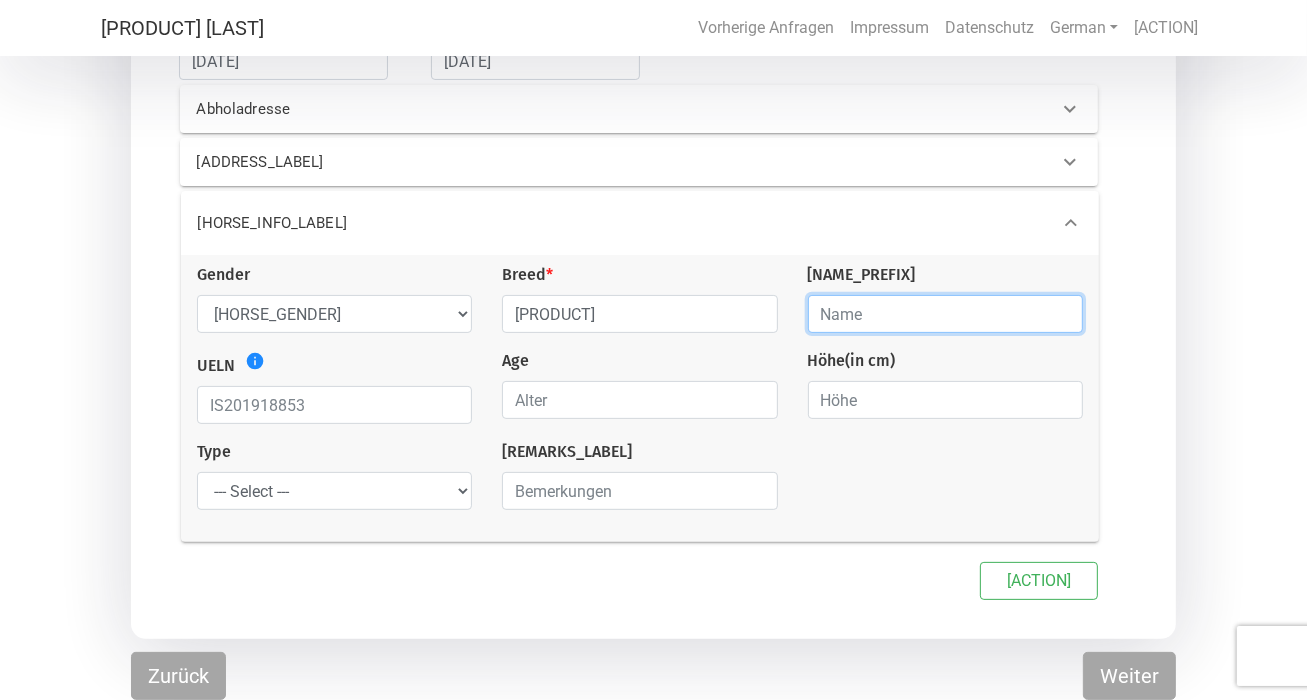 click at bounding box center [945, 314] 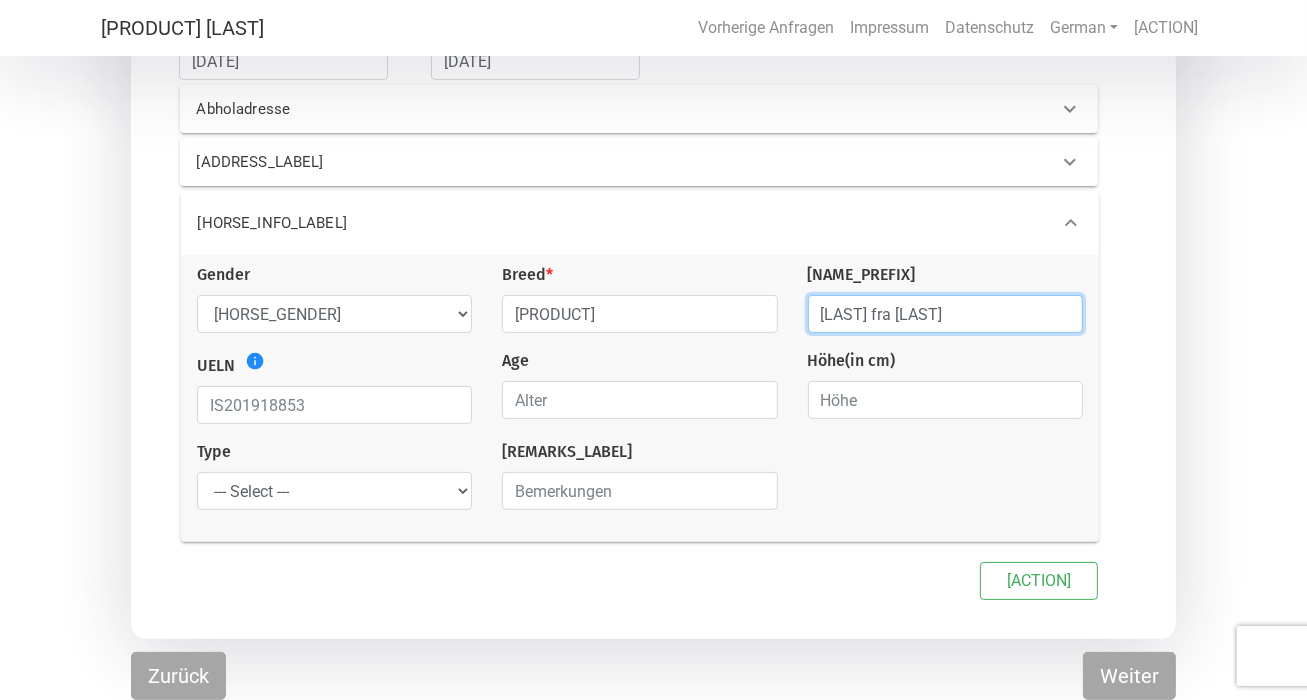 type on "[LAST] fra [LAST]" 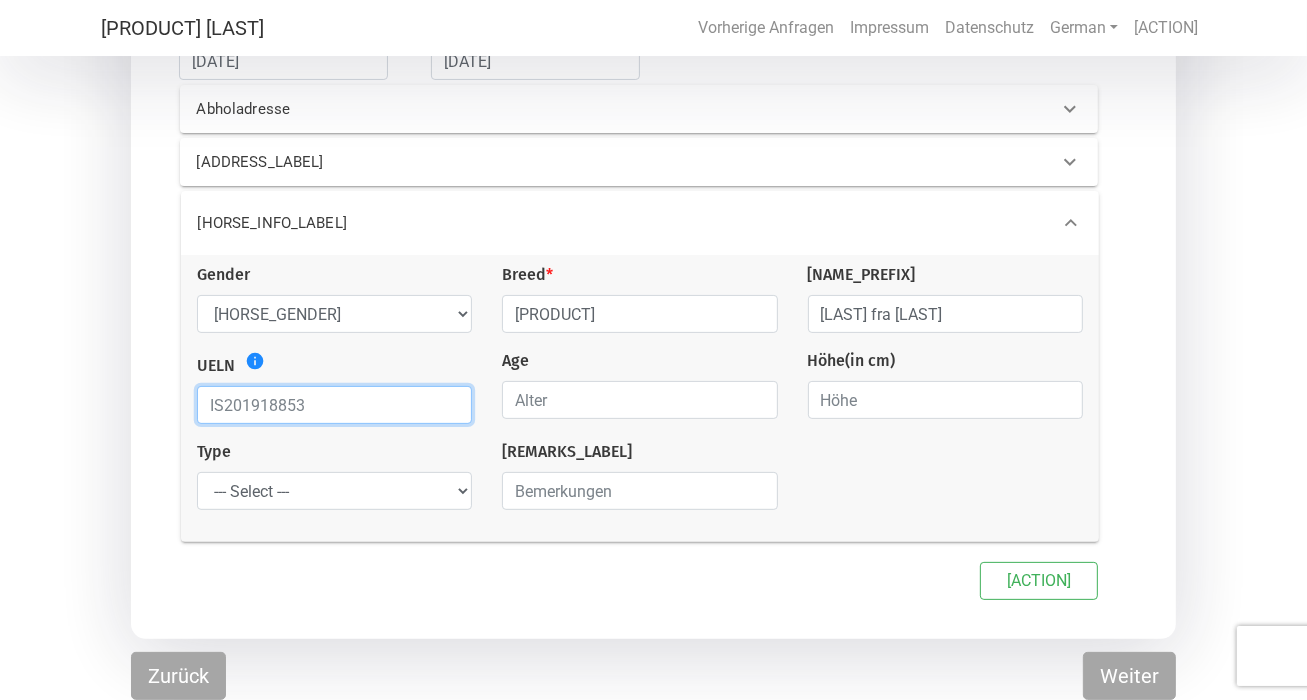 click at bounding box center [334, 405] 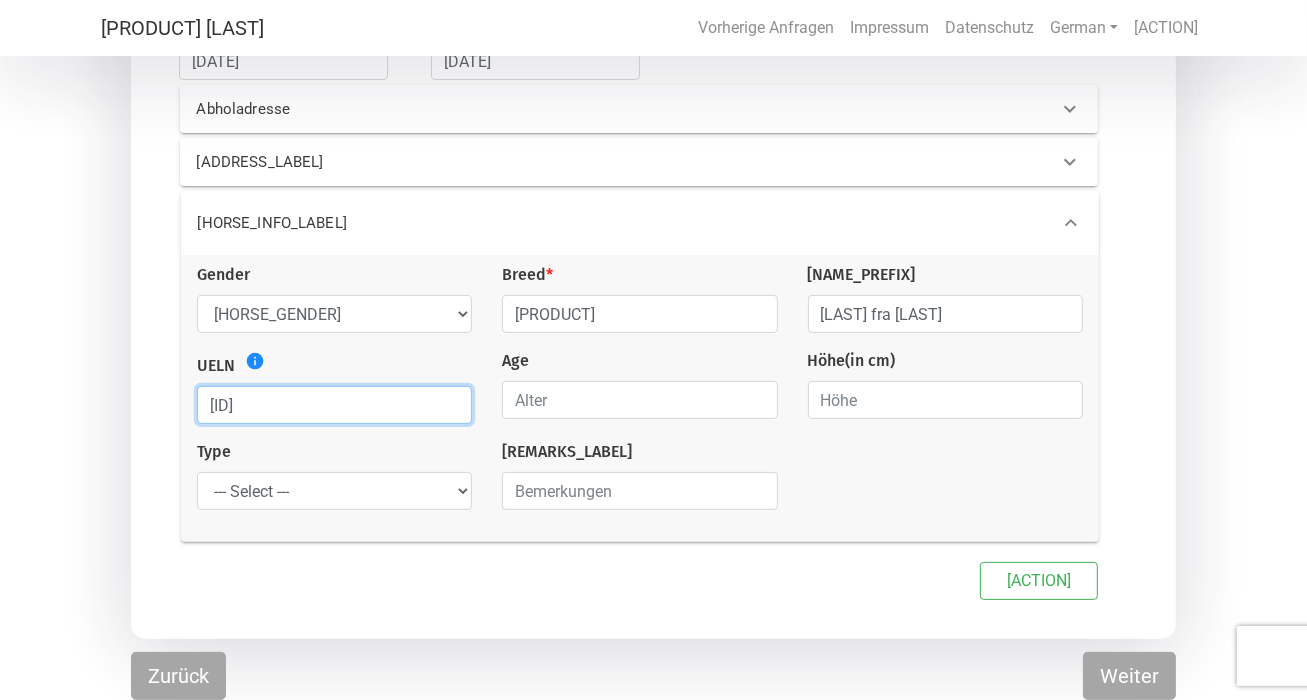 type on "[ID]" 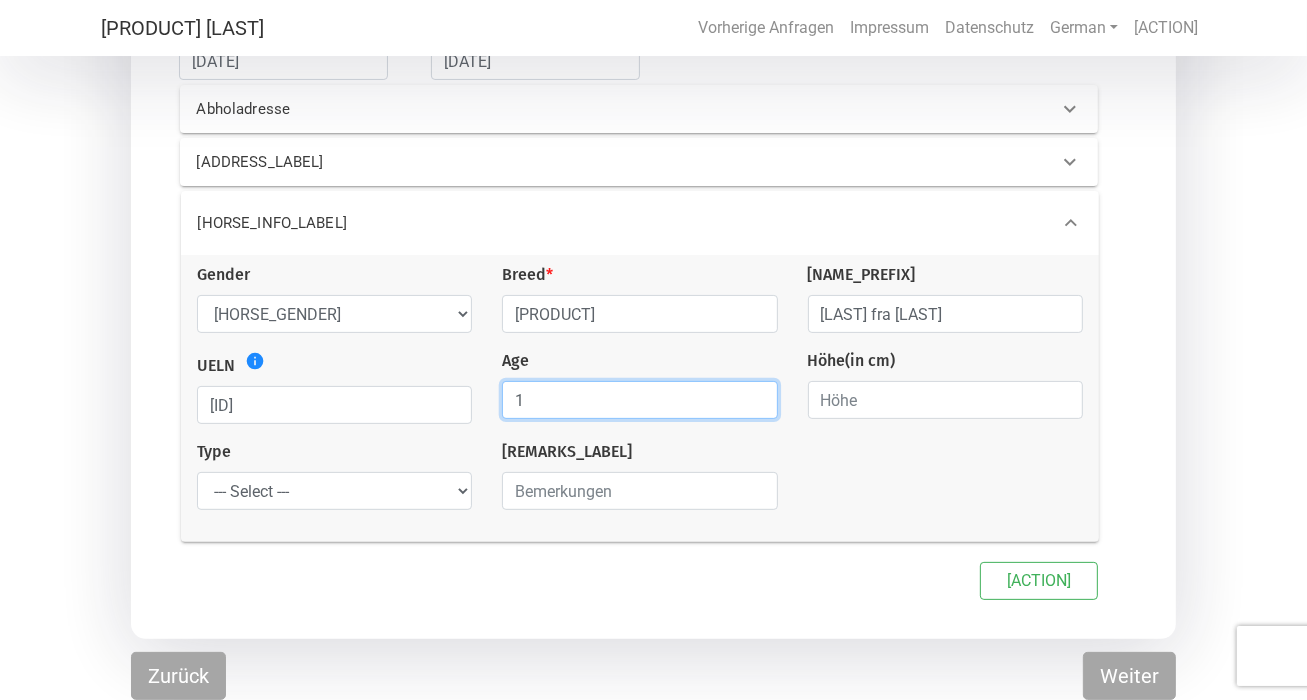 type on "1" 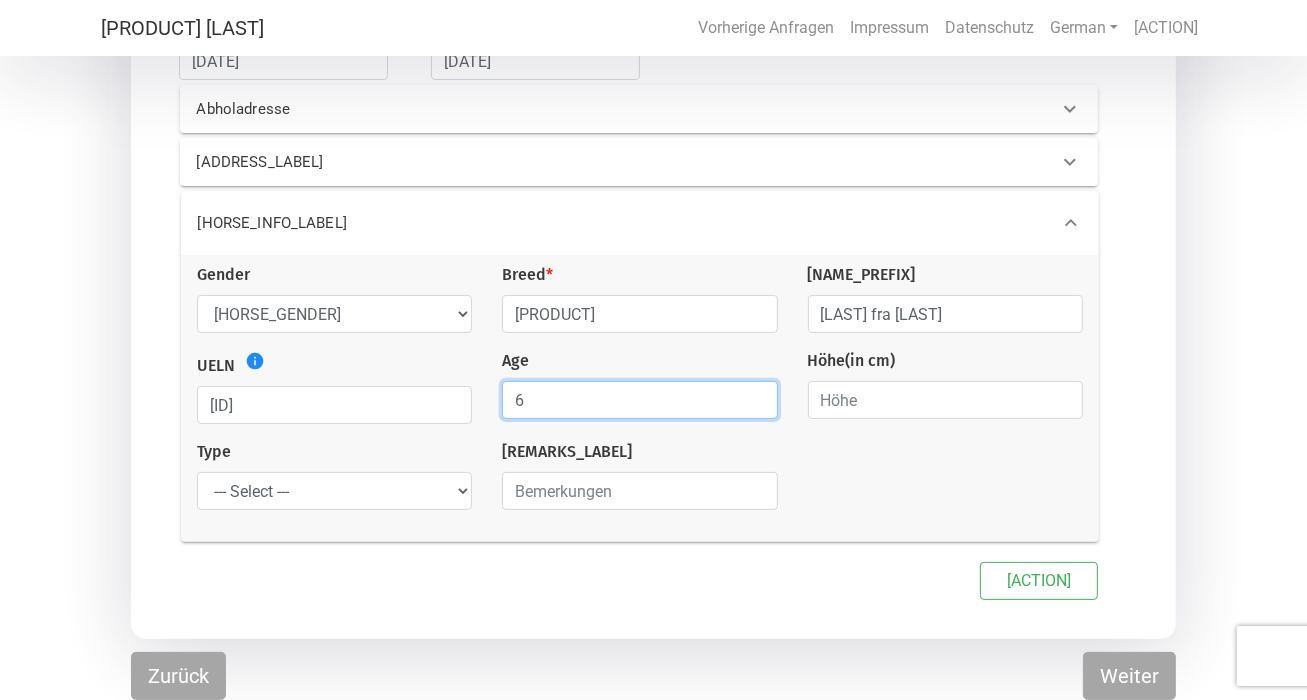 type on "6" 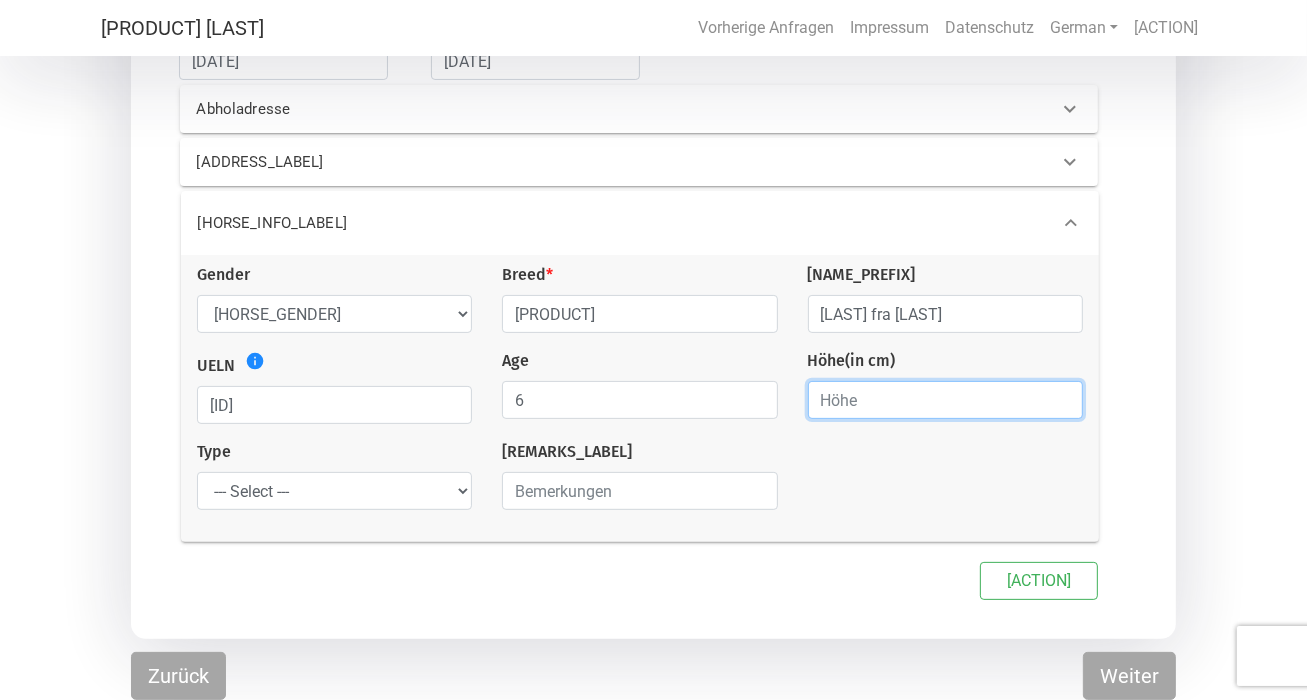 type on "[POSTAL_CODE_FRAGMENT]" 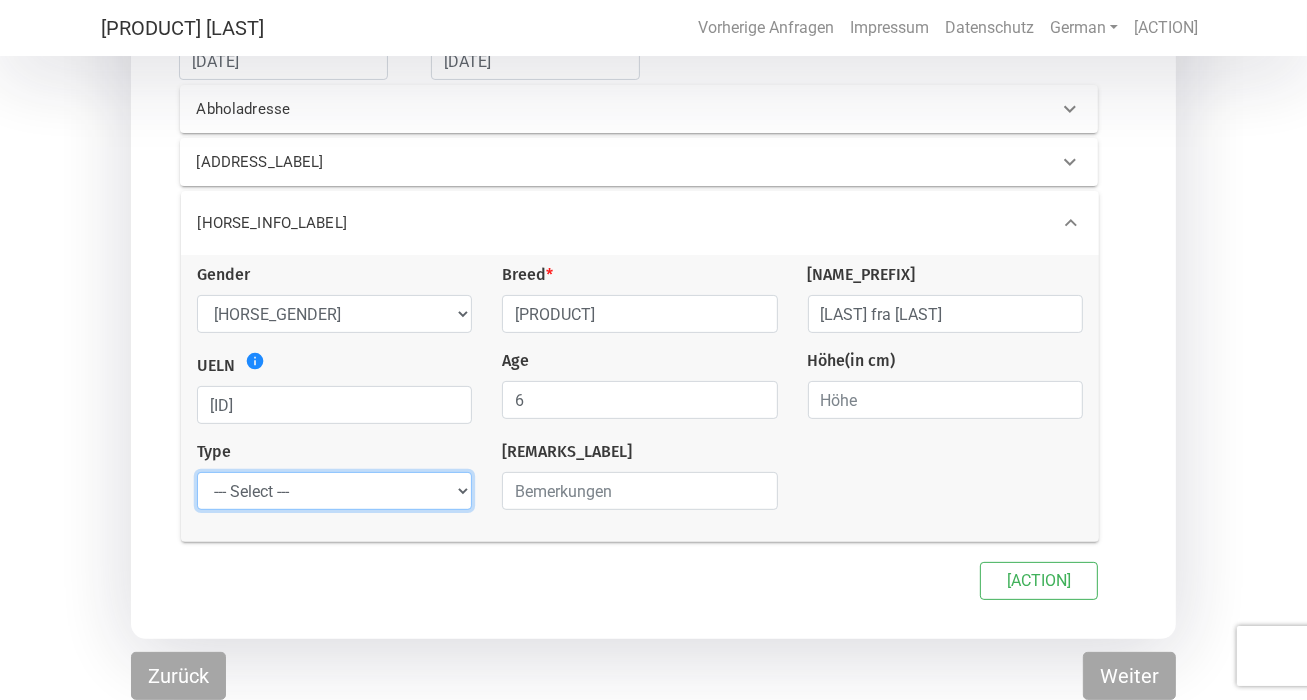 click on "Select --- Problem horse Riding horse Raw horse Foal" at bounding box center [334, 491] 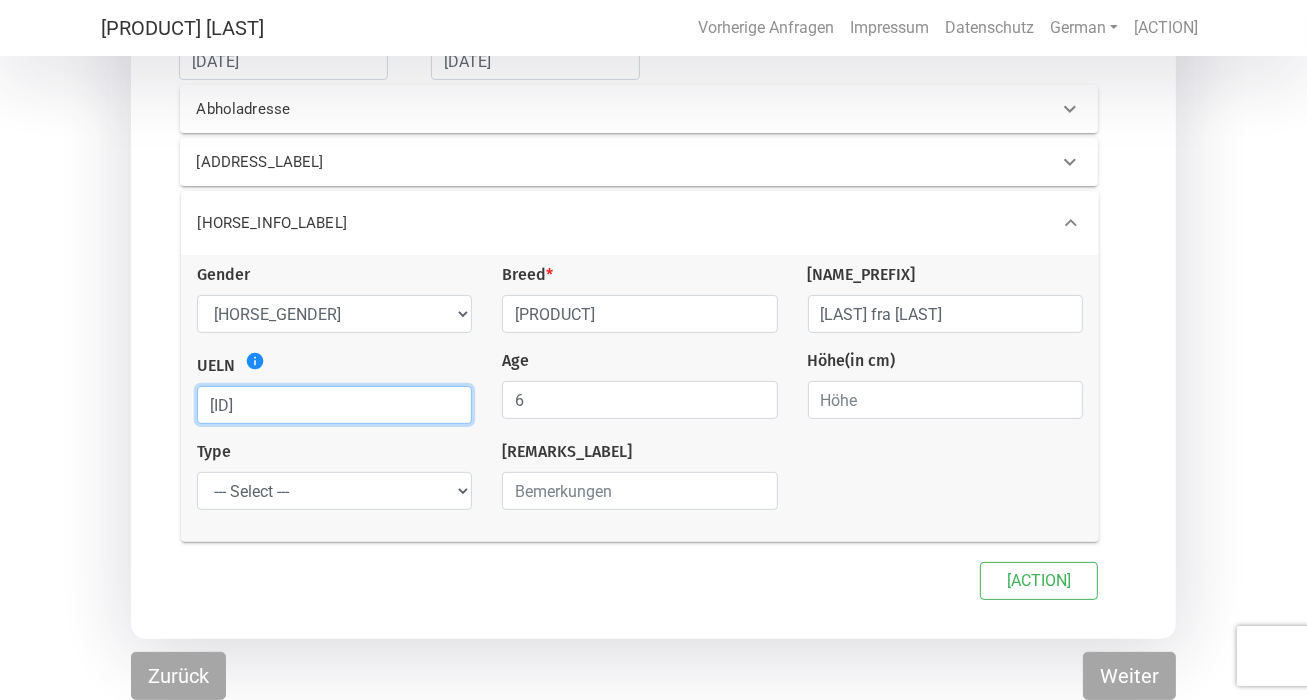 click on "[ID]" at bounding box center [334, 405] 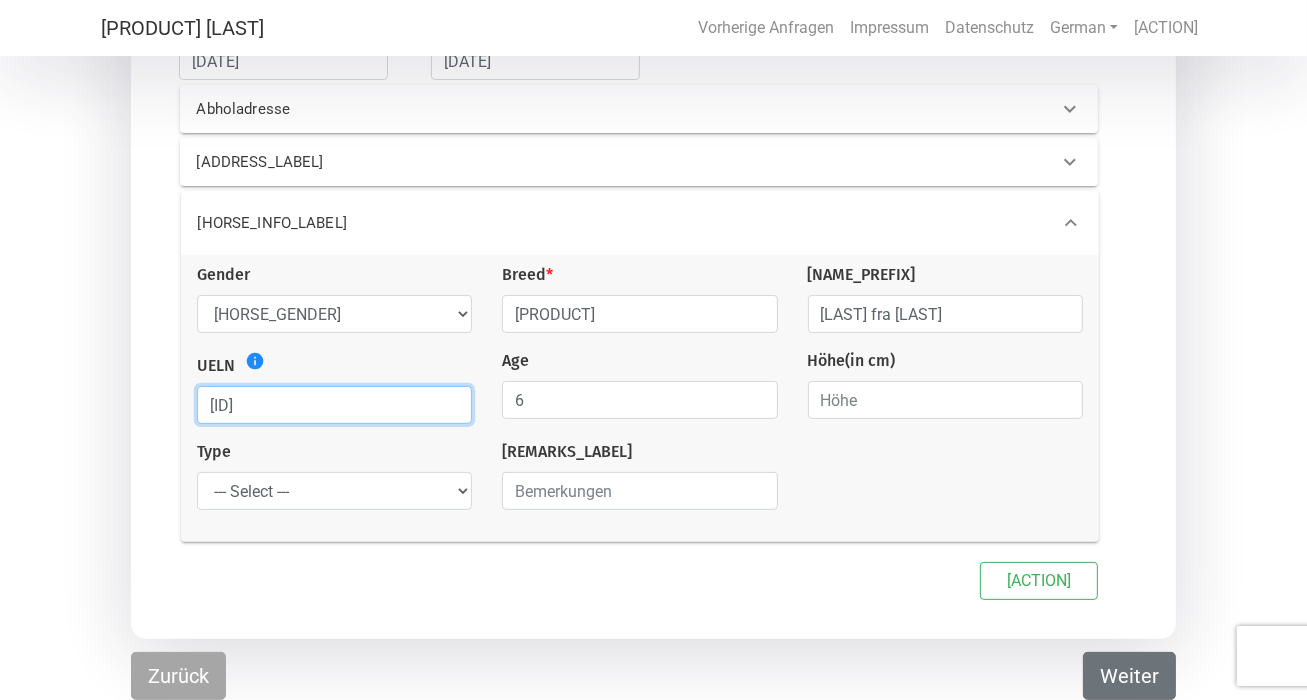 type on "[ID]" 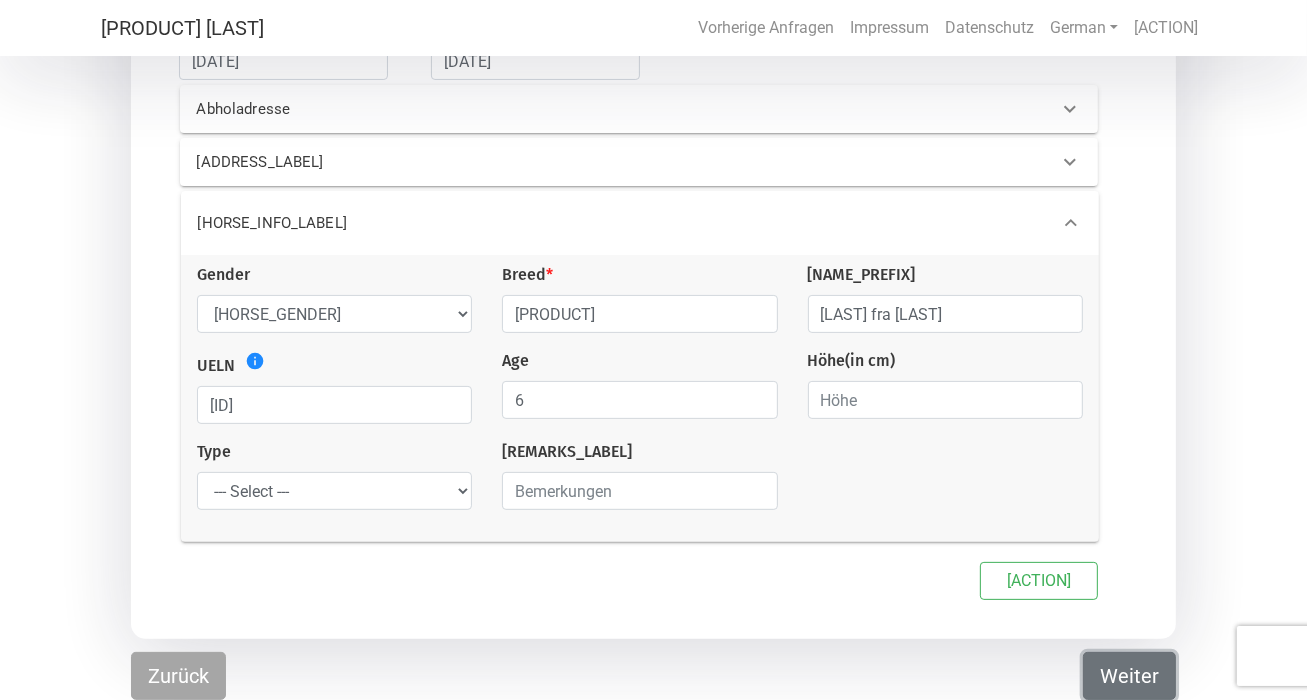 click on "Weiter" at bounding box center (1129, 676) 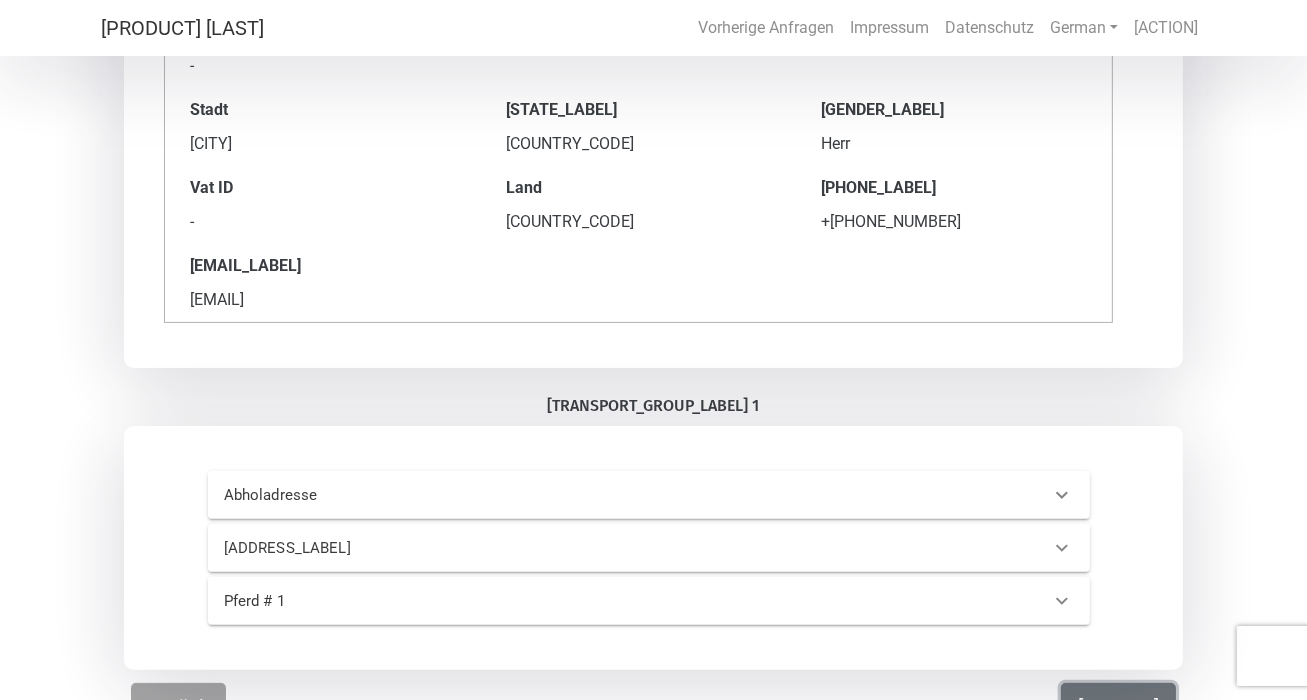 scroll, scrollTop: 349, scrollLeft: 0, axis: vertical 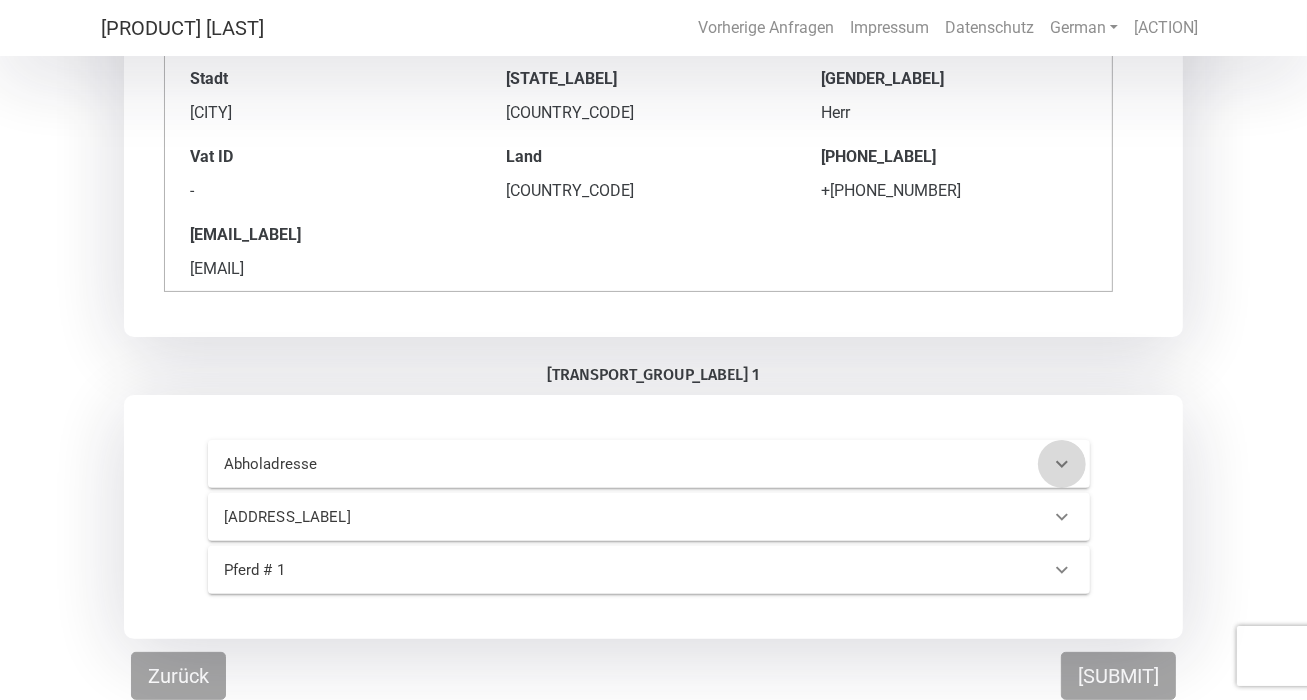 click 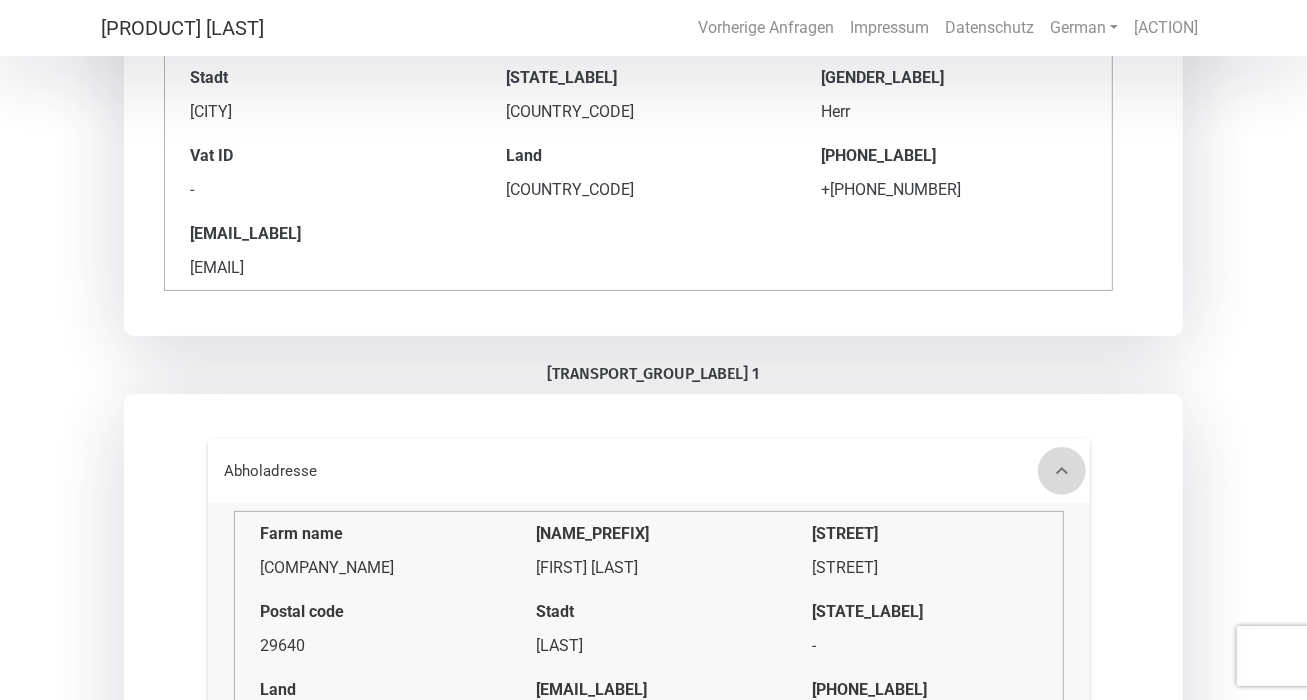 click 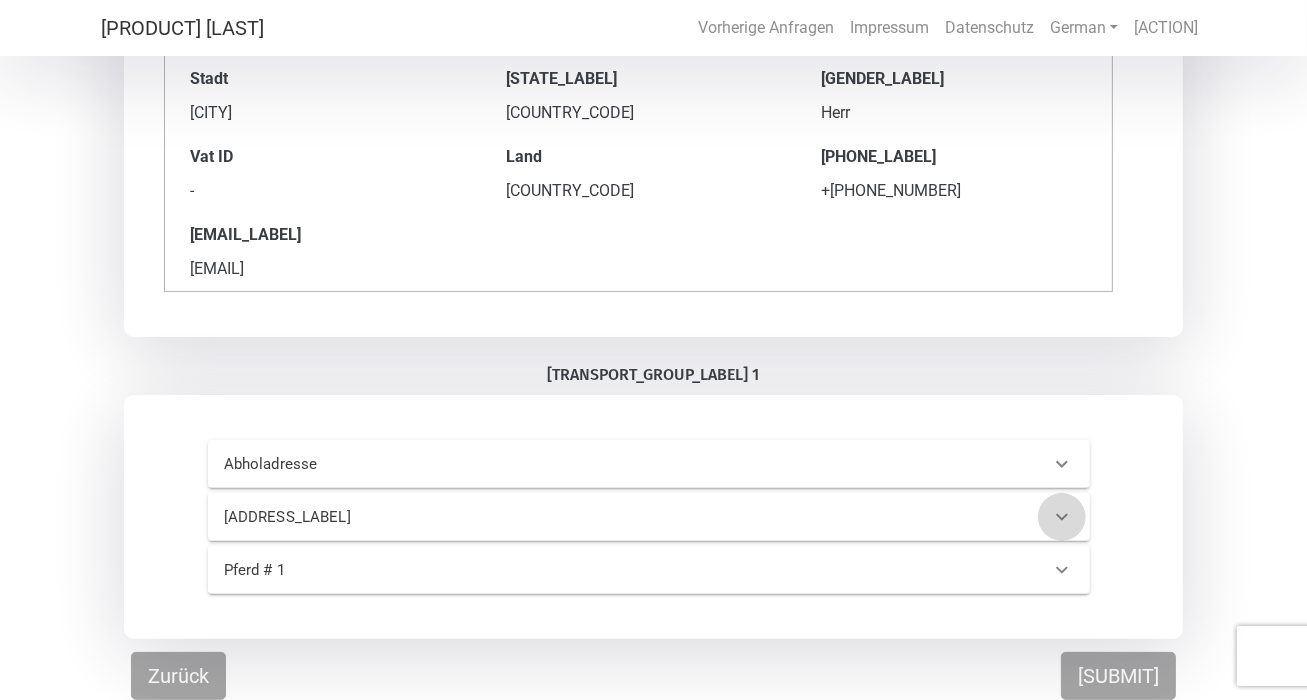 click 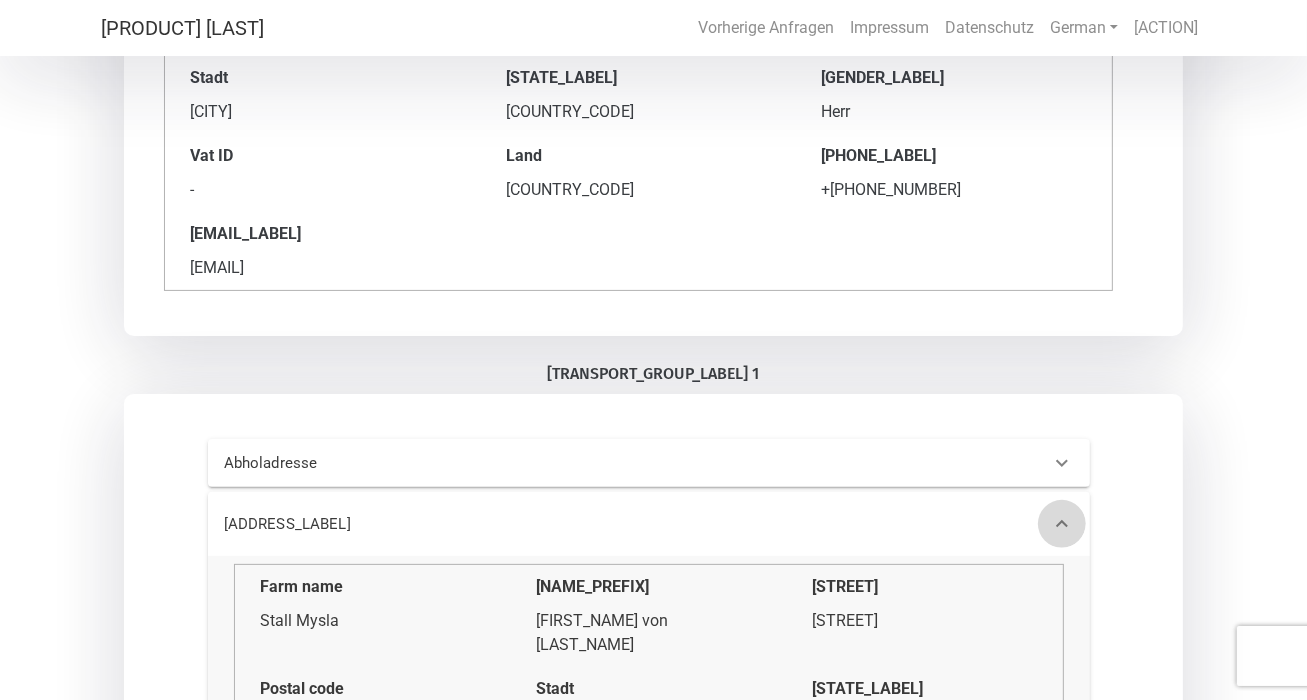 click 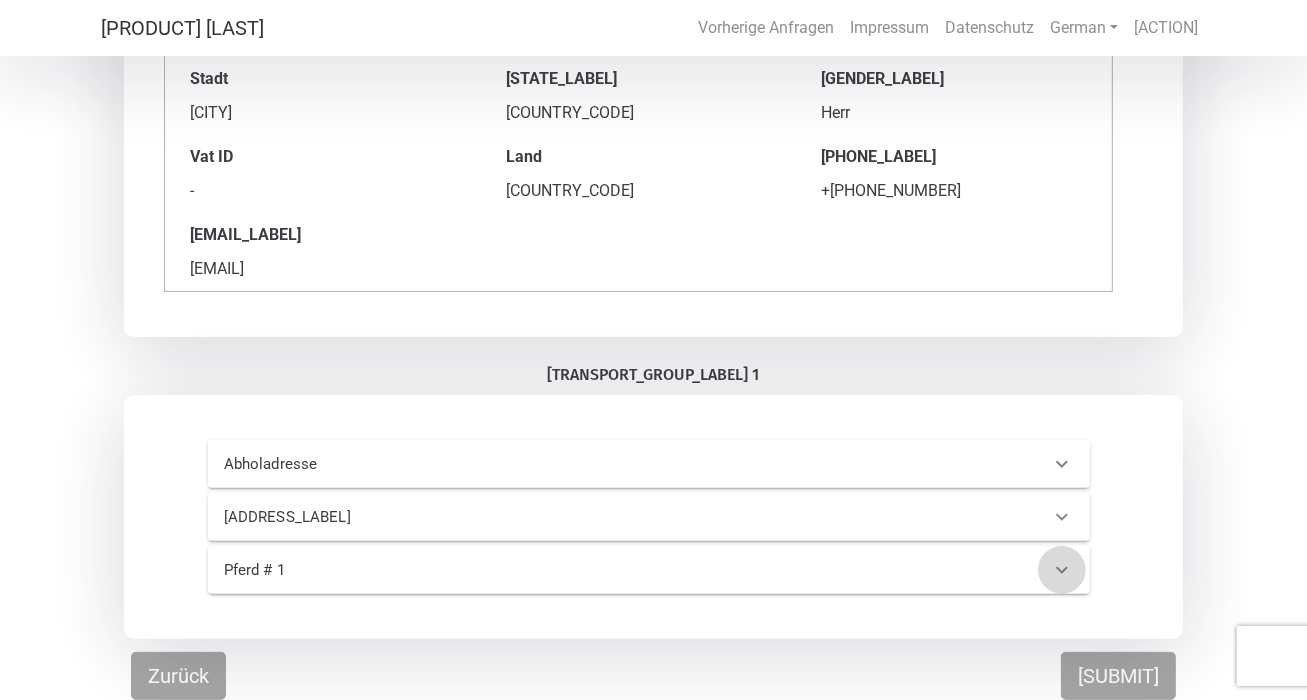 click 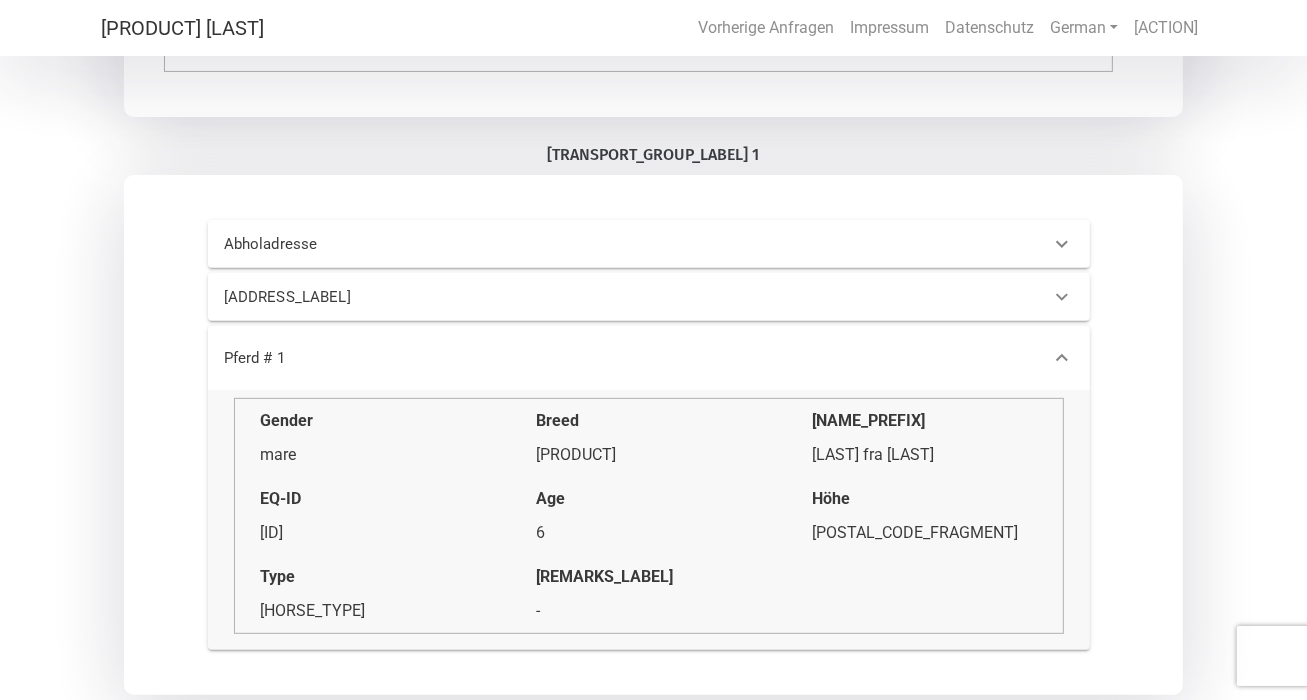 scroll, scrollTop: 566, scrollLeft: 0, axis: vertical 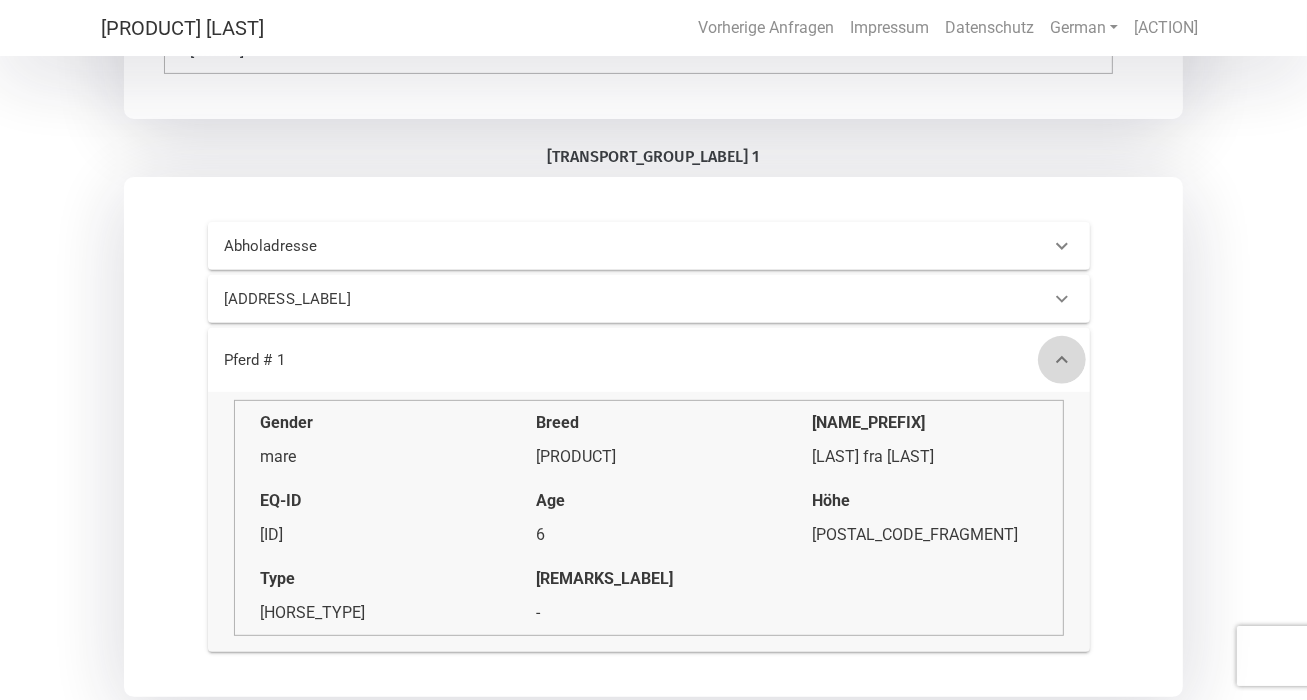 click 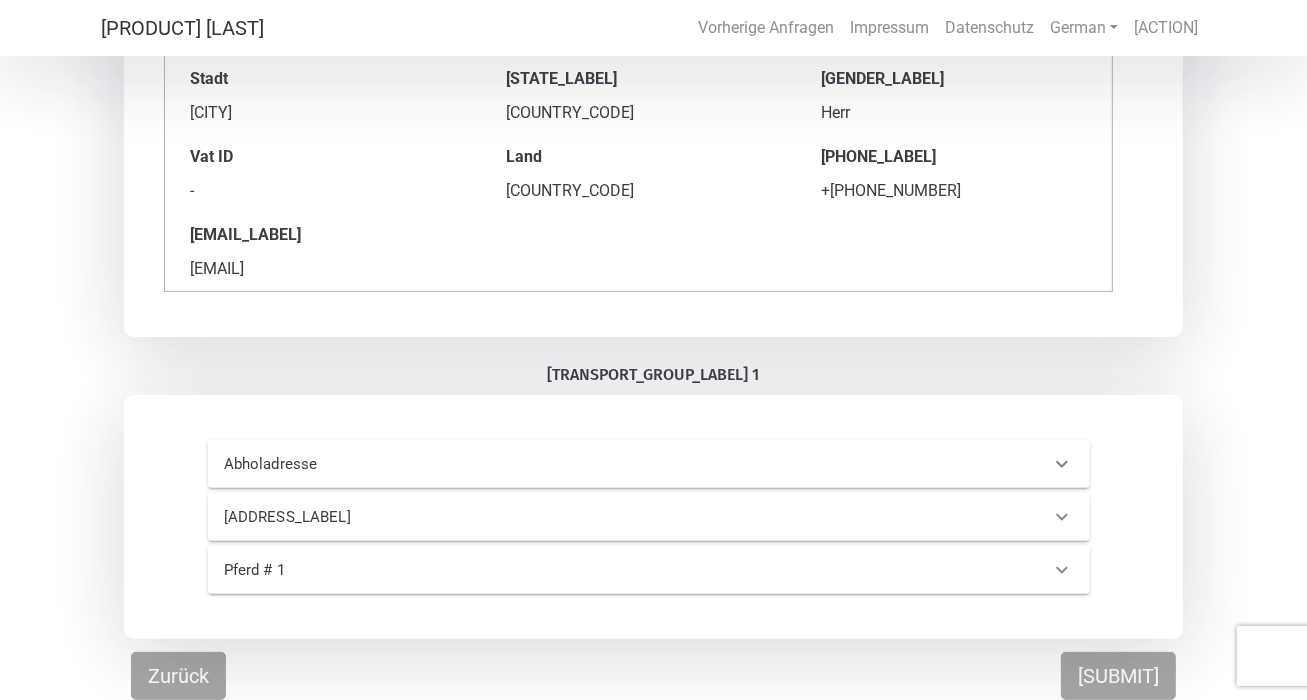 scroll, scrollTop: 349, scrollLeft: 0, axis: vertical 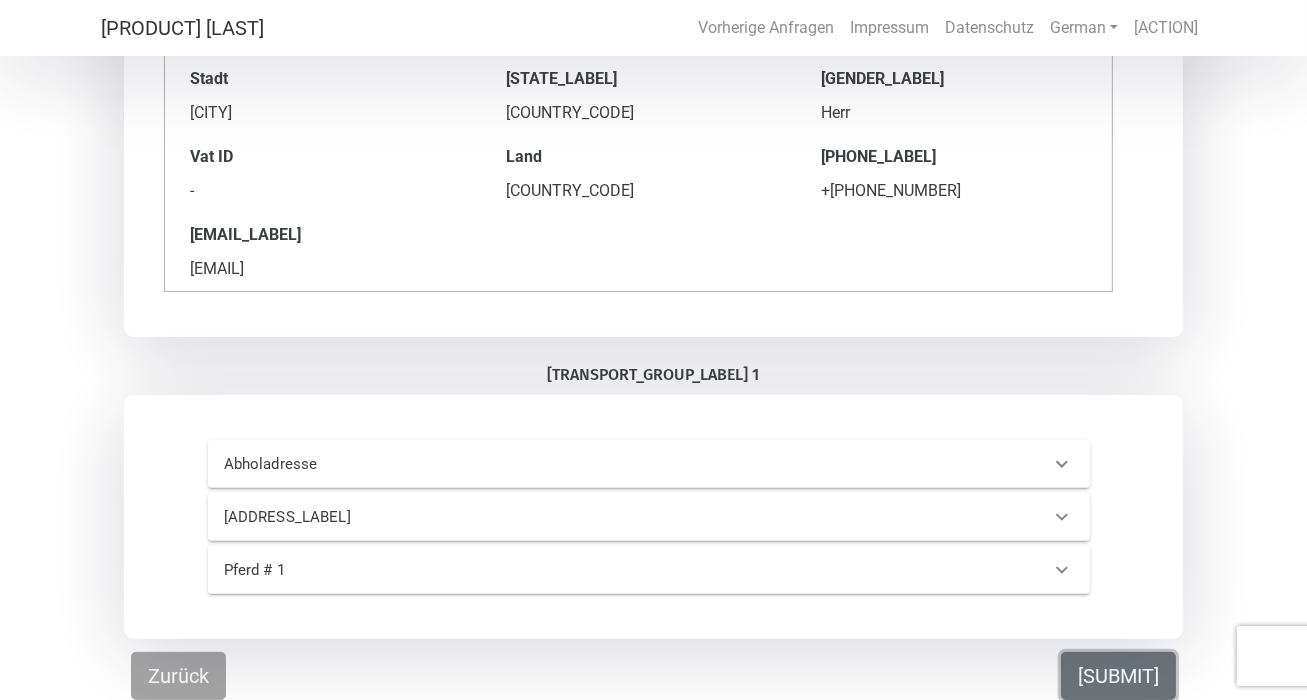 click on "[SUBMIT]" at bounding box center (1118, 676) 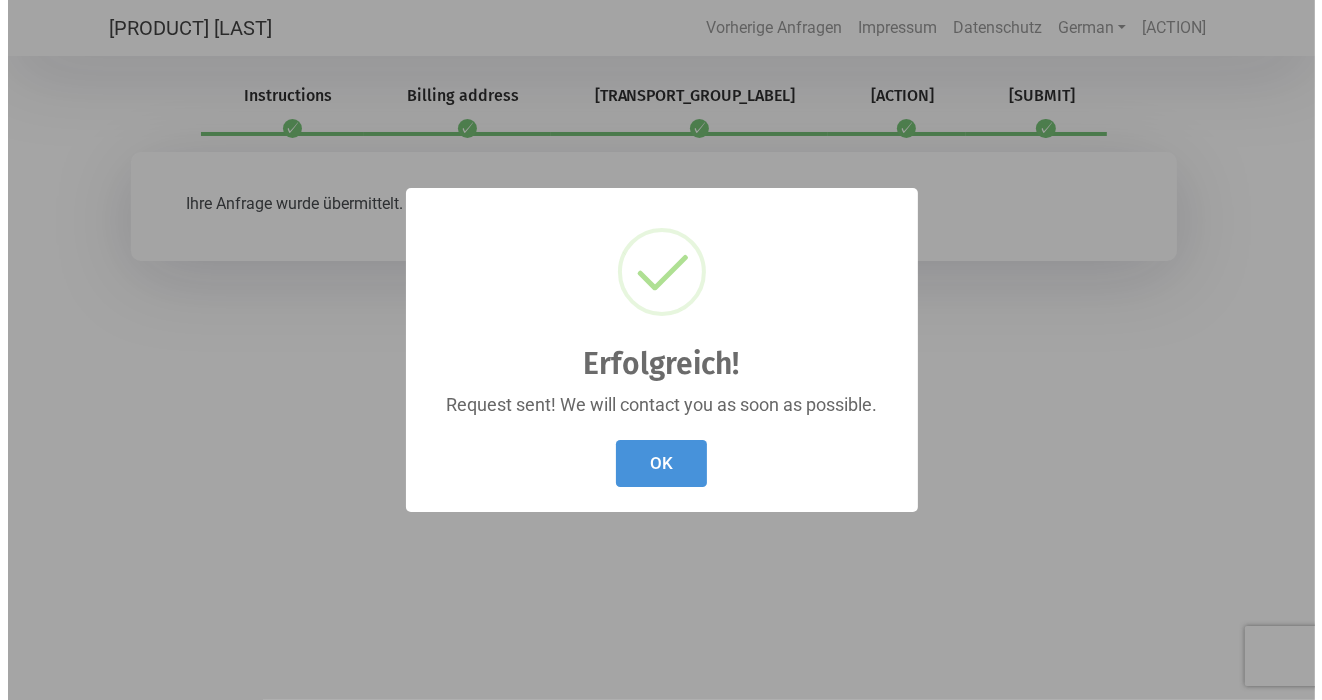scroll, scrollTop: 0, scrollLeft: 0, axis: both 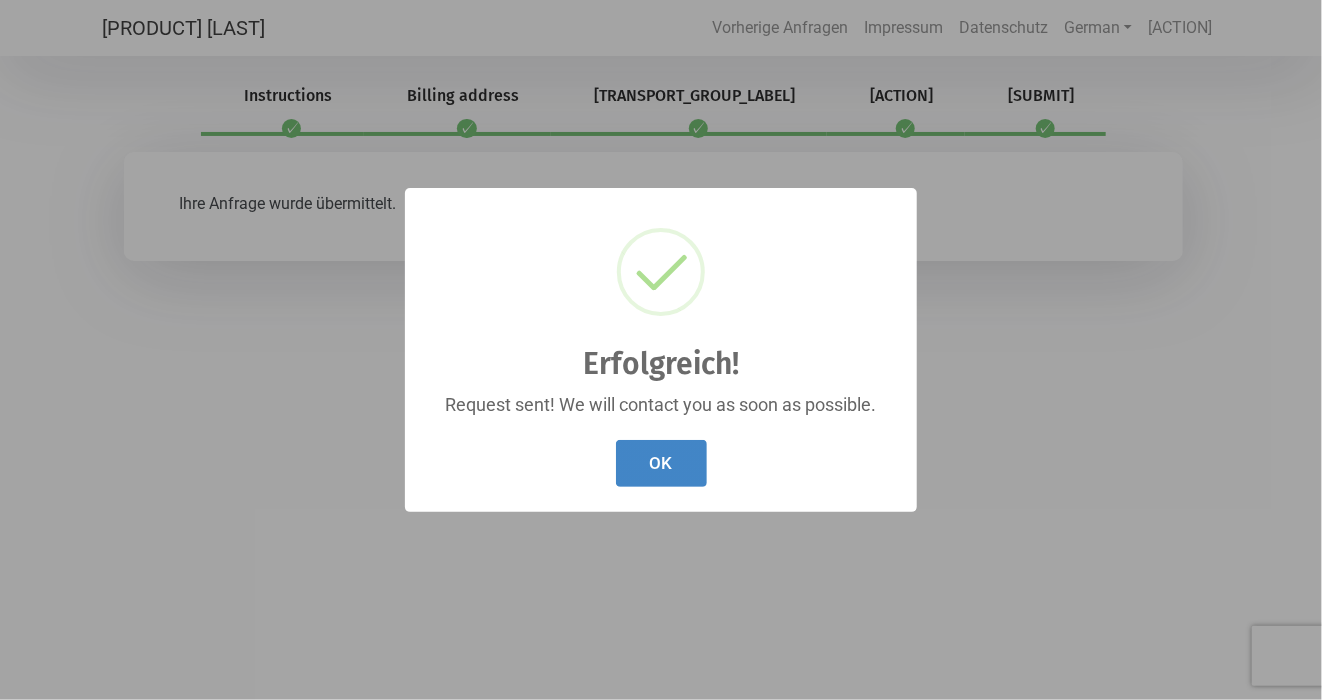 click on "OK" at bounding box center [661, 463] 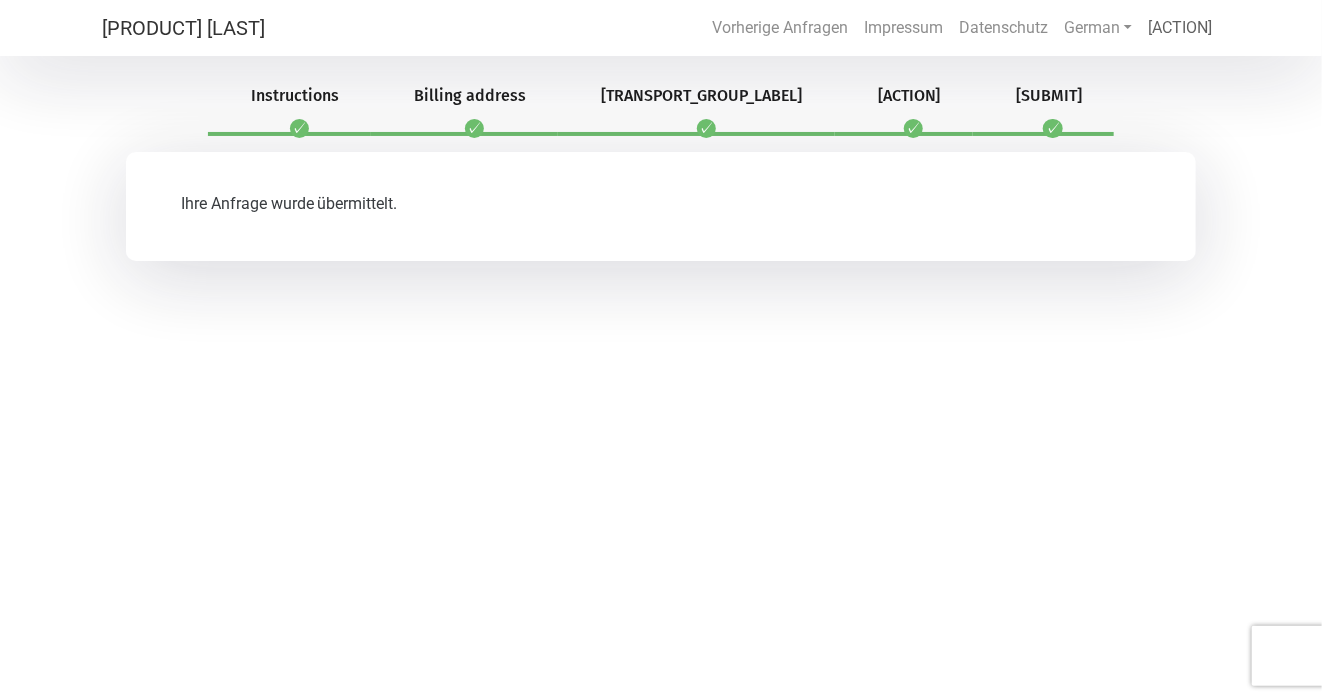 click on "[ACTION]" at bounding box center (1180, 28) 